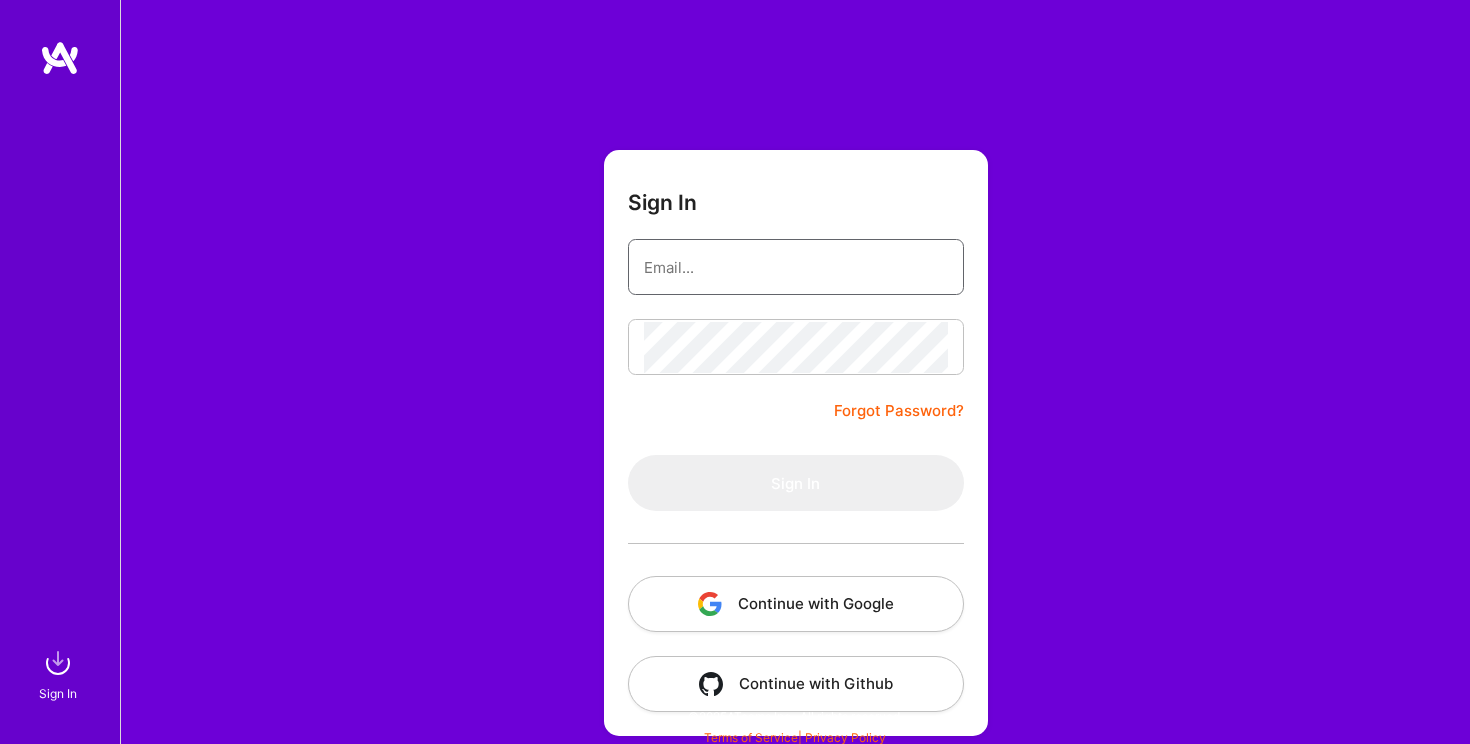 type on "[EMAIL]" 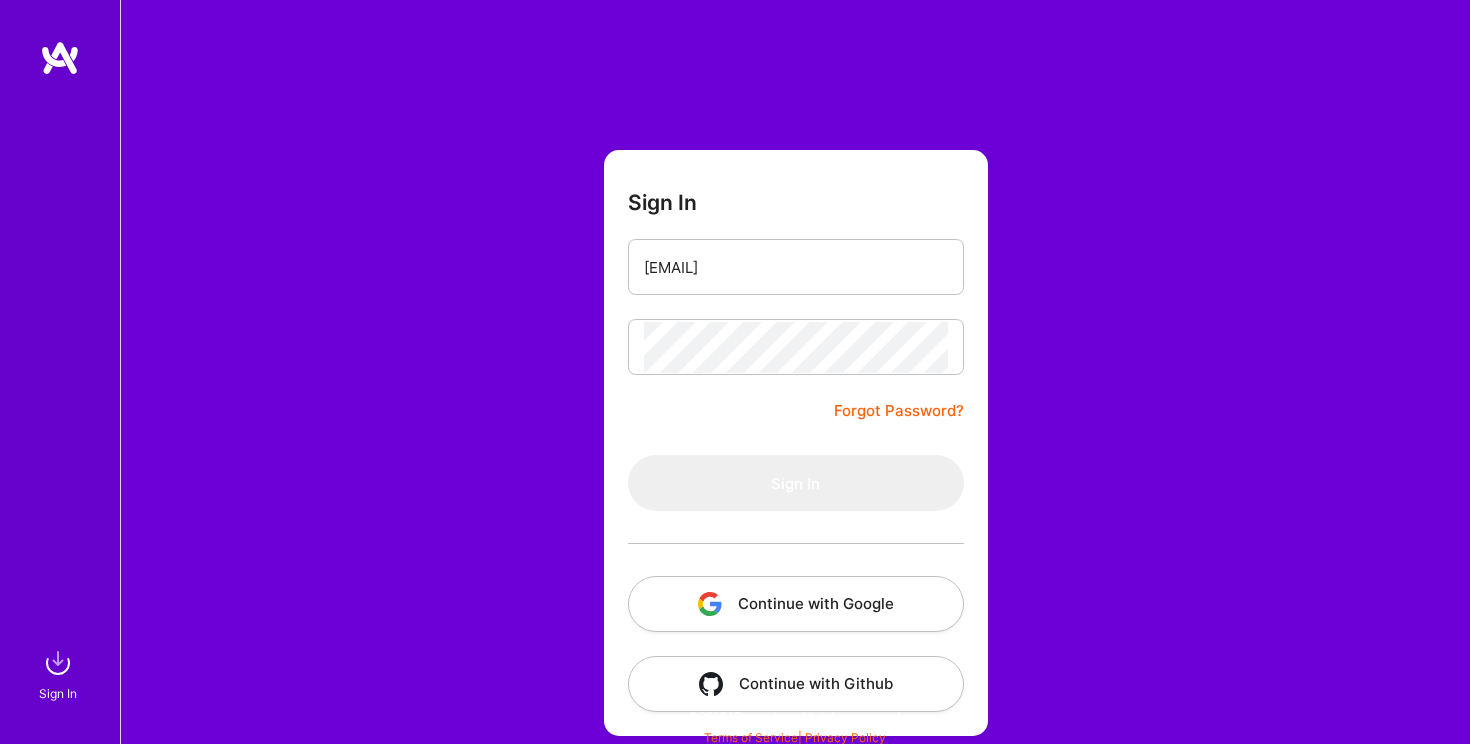 scroll, scrollTop: 0, scrollLeft: 0, axis: both 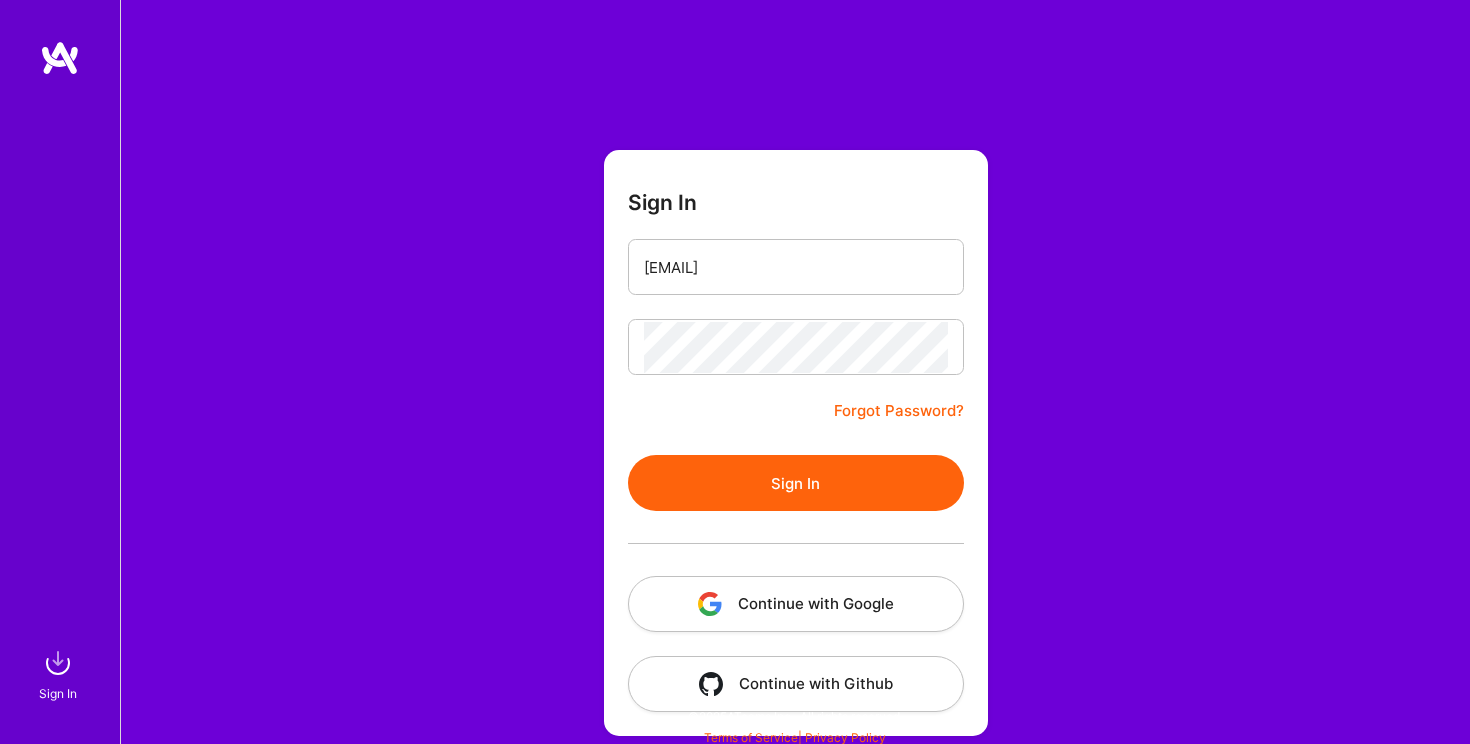 drag, startPoint x: 0, startPoint y: 0, endPoint x: 706, endPoint y: 474, distance: 850.3599 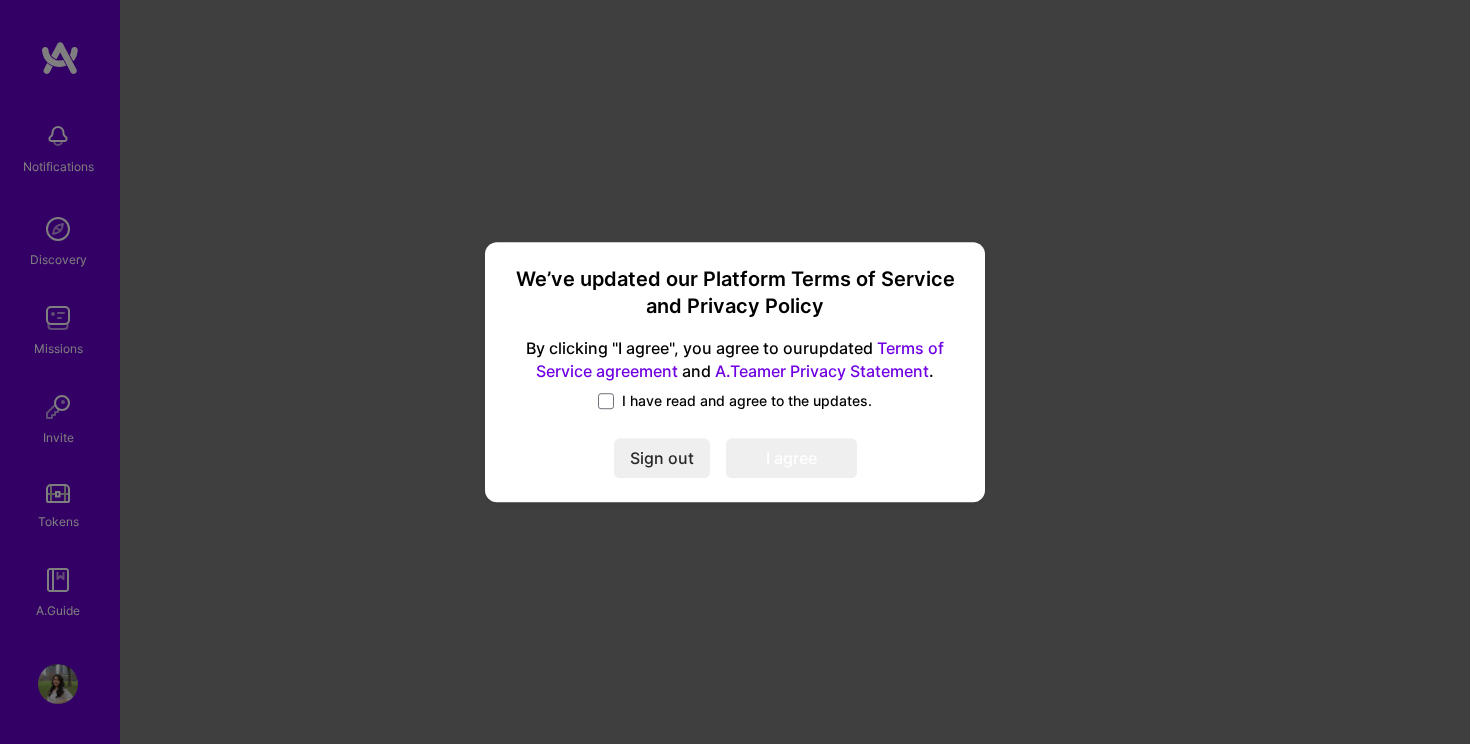 click on "We’ve updated our Platform Terms of Service and Privacy Policy By clicking "I agree", you agree to our  updated   Terms of Service agreement   and   A.Teamer Privacy Statement . I have read and agree to the updates. Sign out I agree" at bounding box center [735, 372] 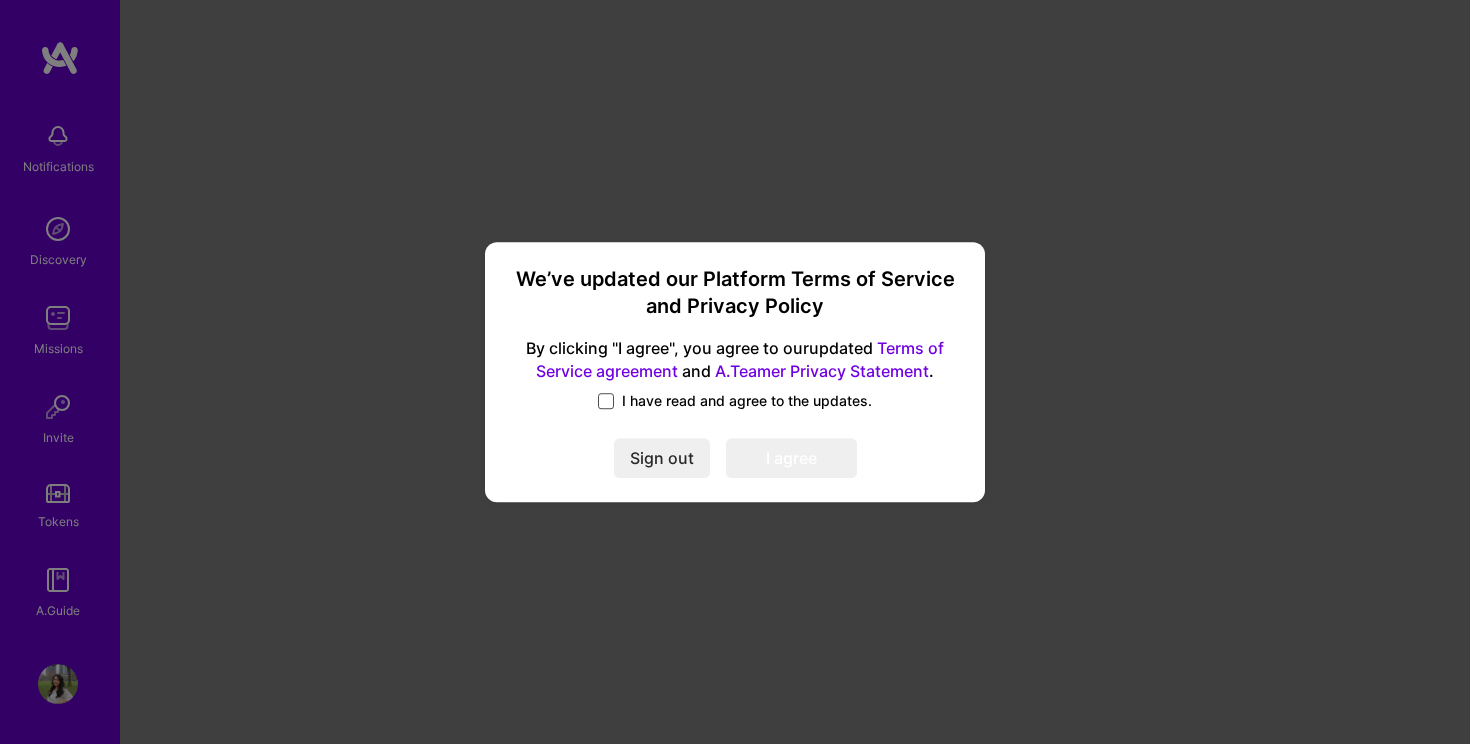 click at bounding box center [606, 401] 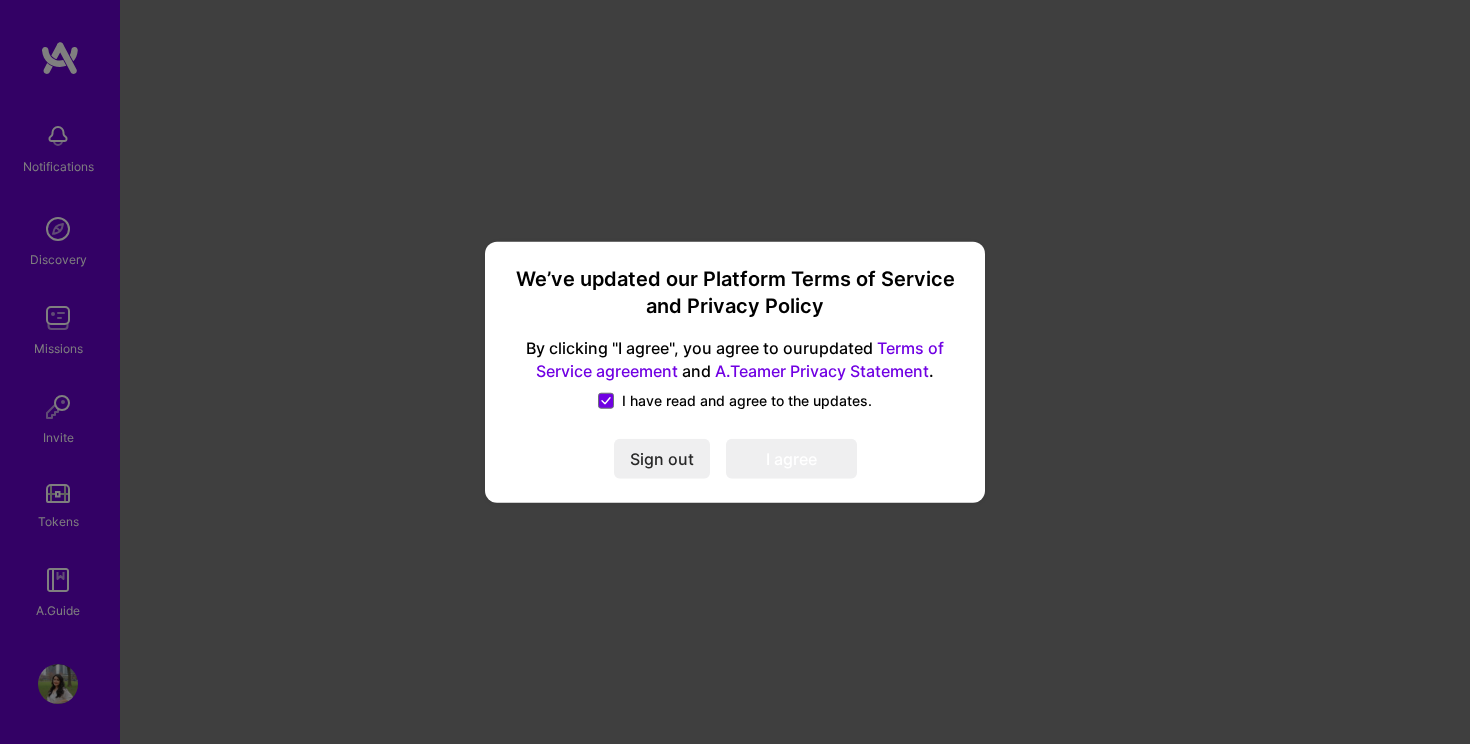 click on "I agree" at bounding box center (791, 458) 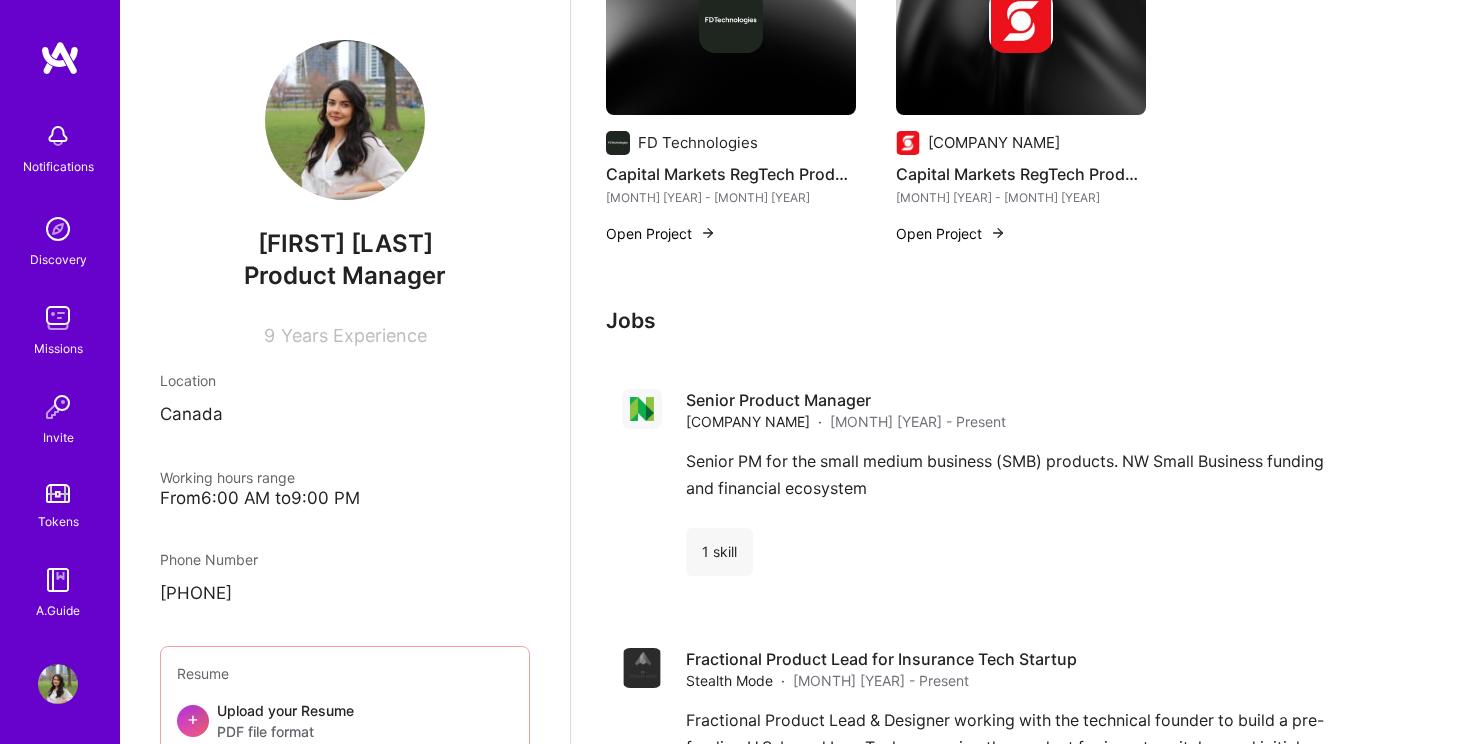 scroll, scrollTop: 1479, scrollLeft: 0, axis: vertical 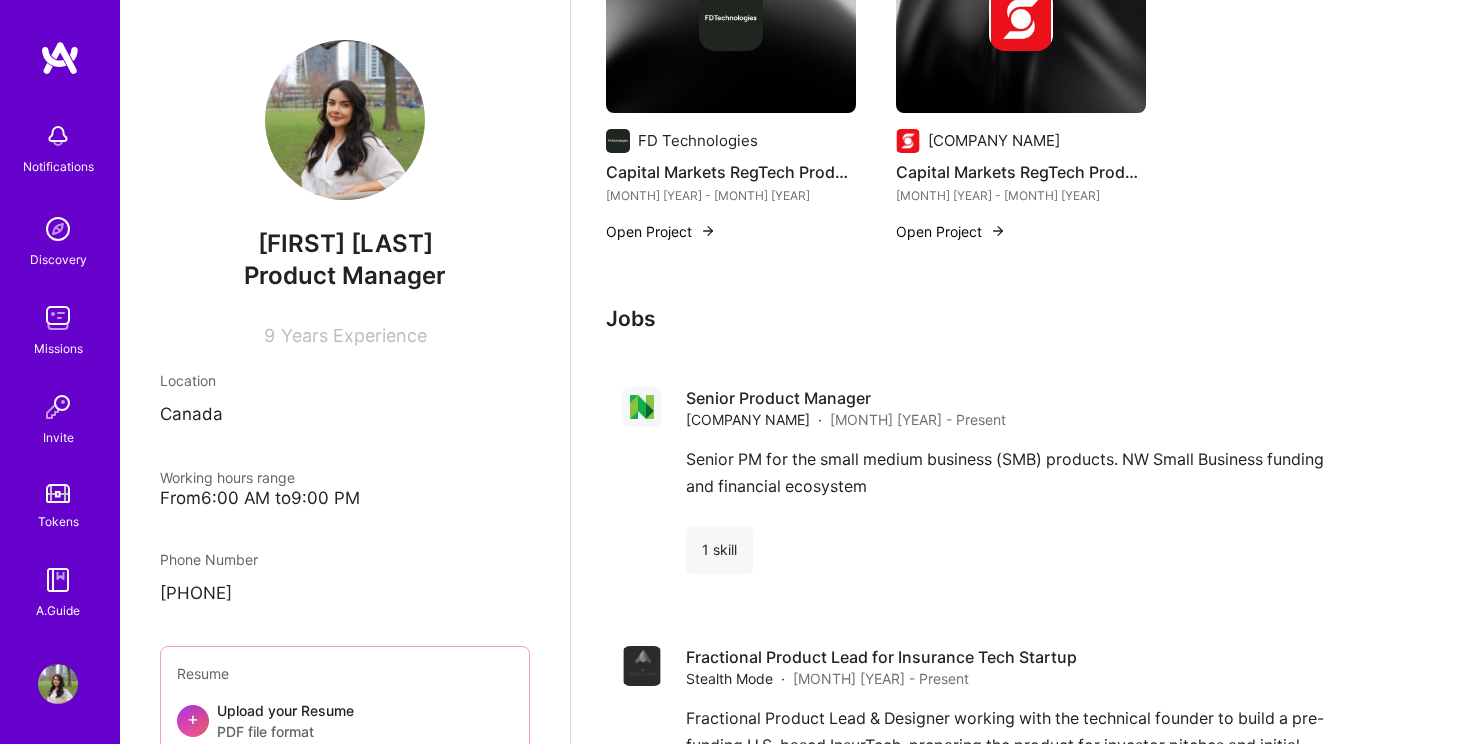 click at bounding box center [58, 229] 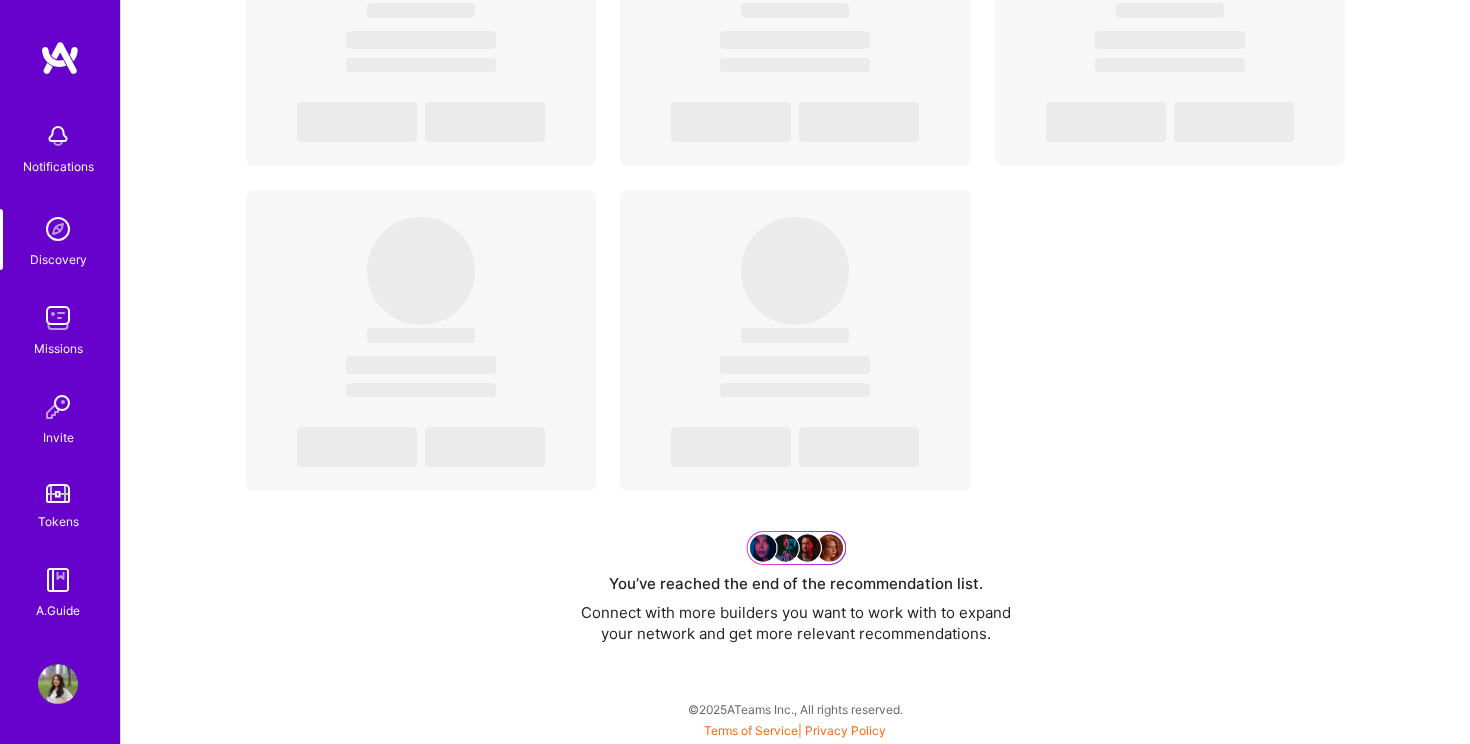scroll, scrollTop: 0, scrollLeft: 0, axis: both 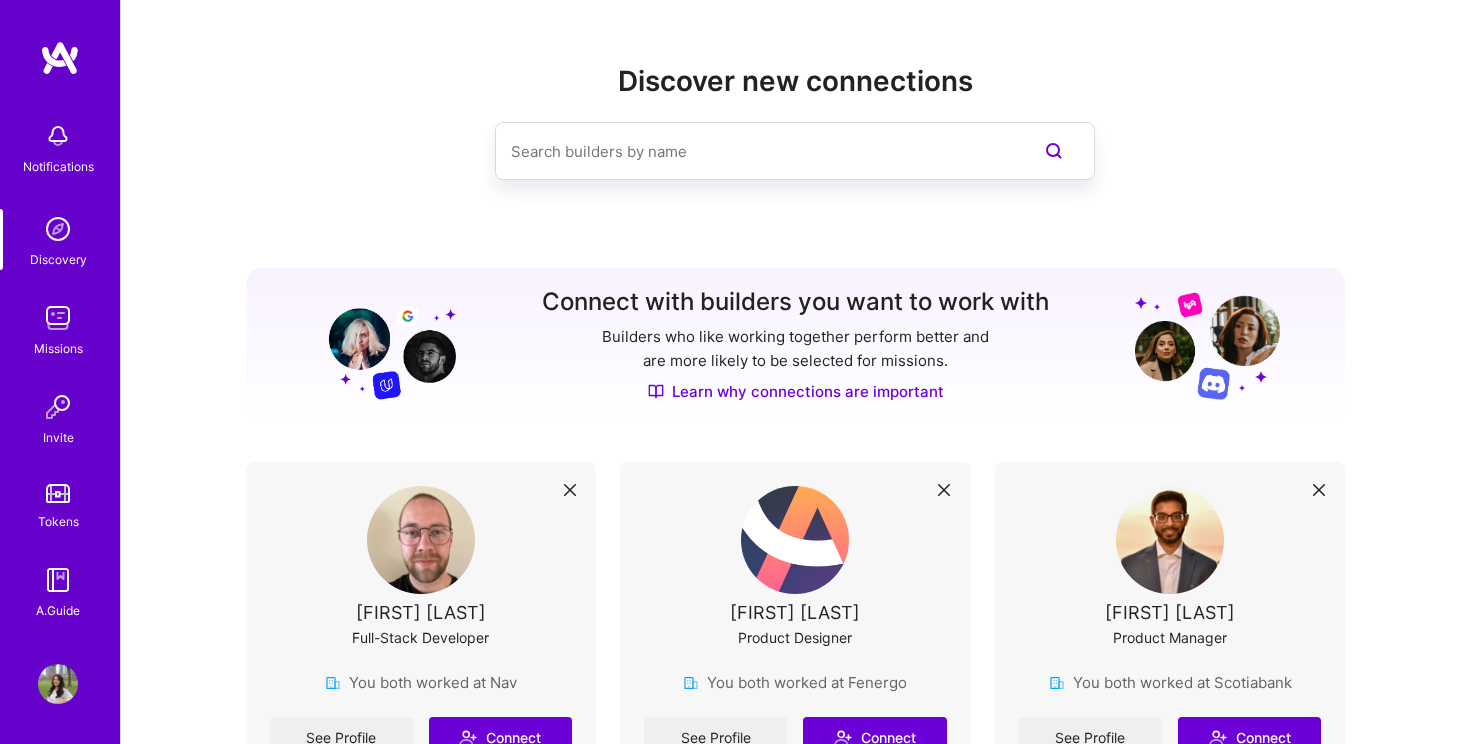 click at bounding box center [58, 318] 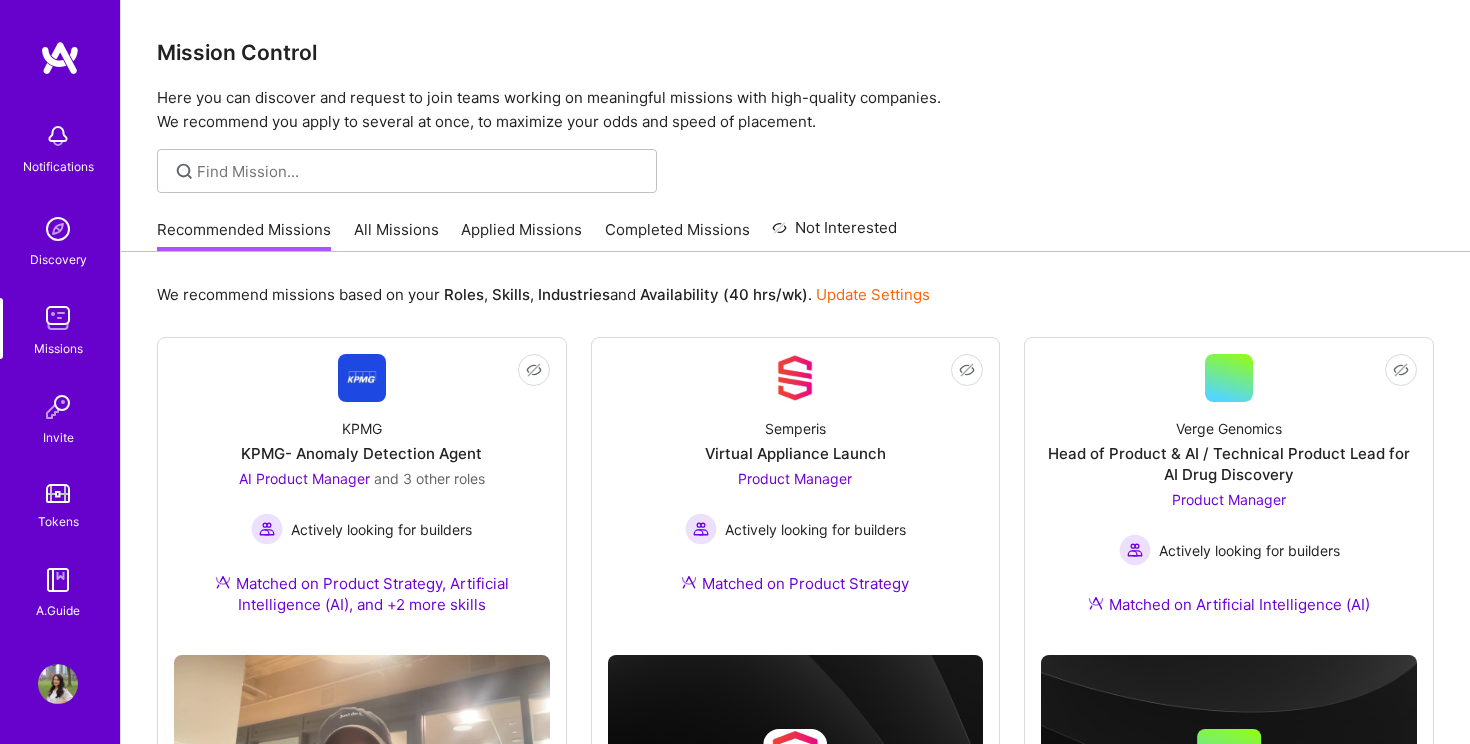 click on "All Missions" at bounding box center [396, 235] 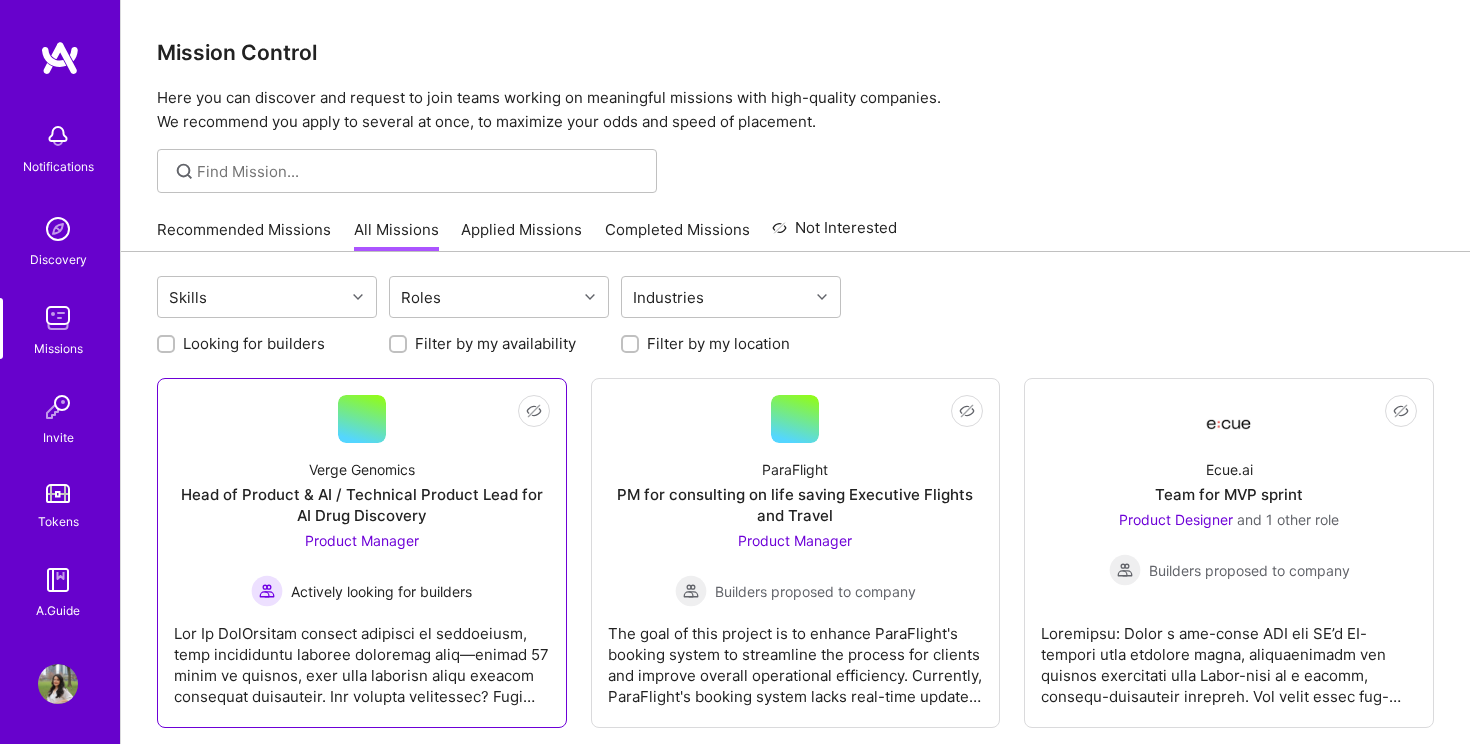 click on "Head of Product & AI / Technical Product Lead for AI Drug Discovery" at bounding box center [362, 505] 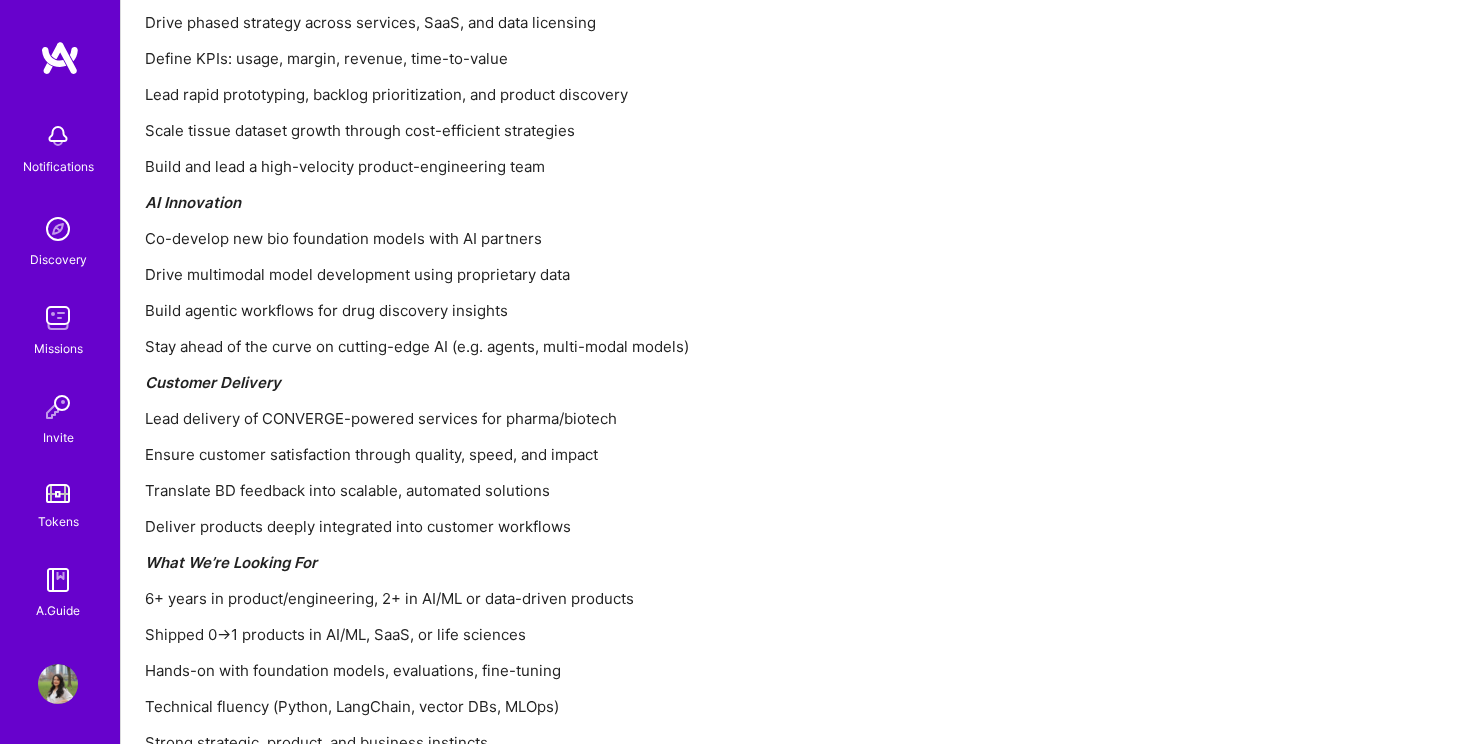 scroll, scrollTop: 2311, scrollLeft: 0, axis: vertical 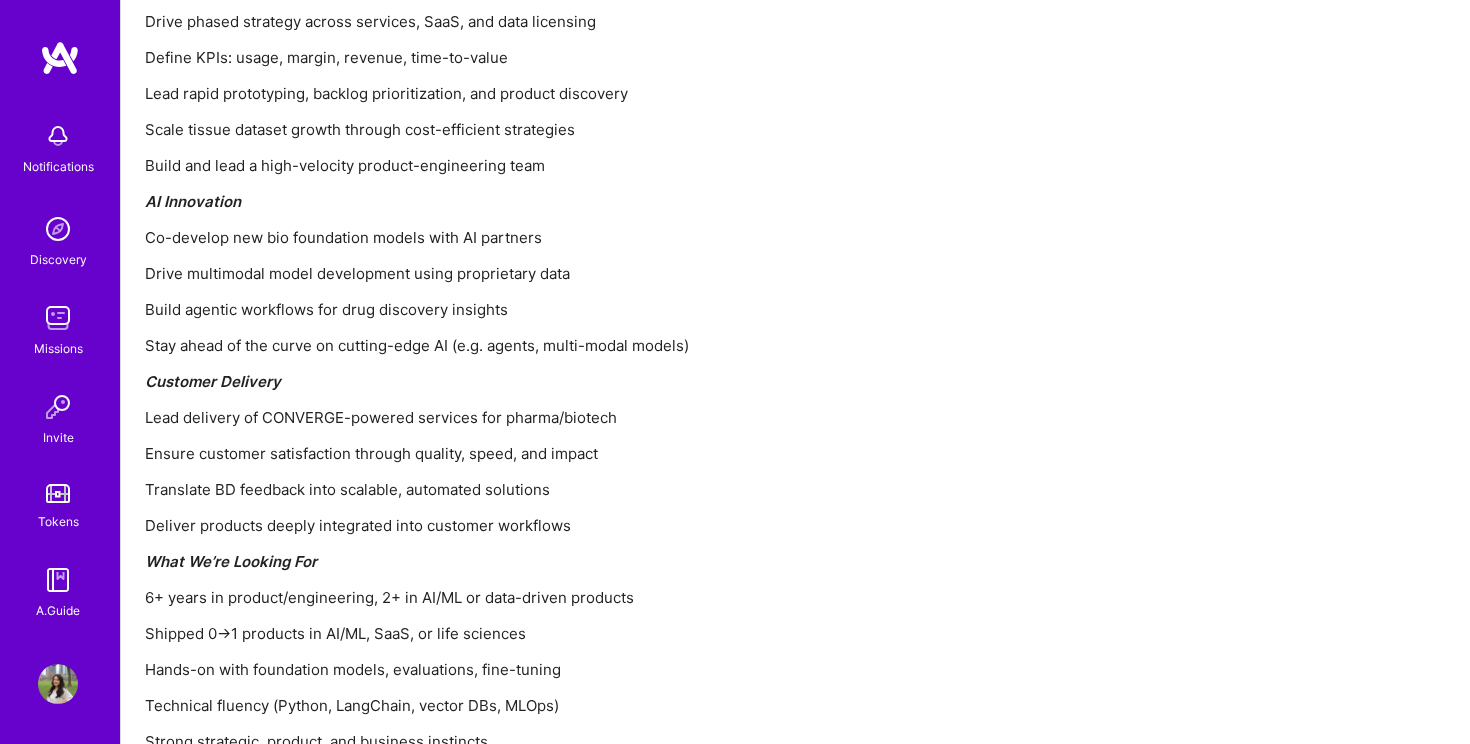 click at bounding box center (58, 684) 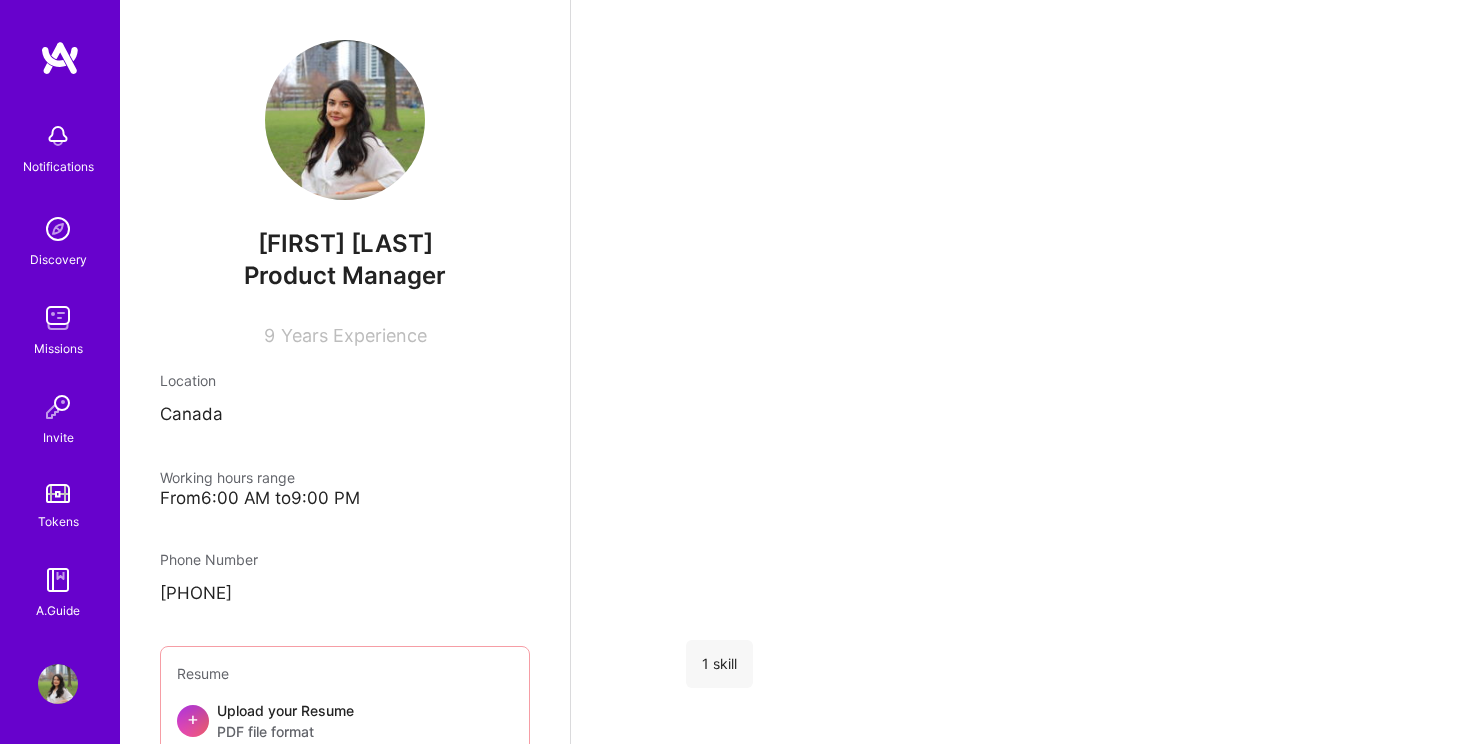 scroll, scrollTop: 0, scrollLeft: 0, axis: both 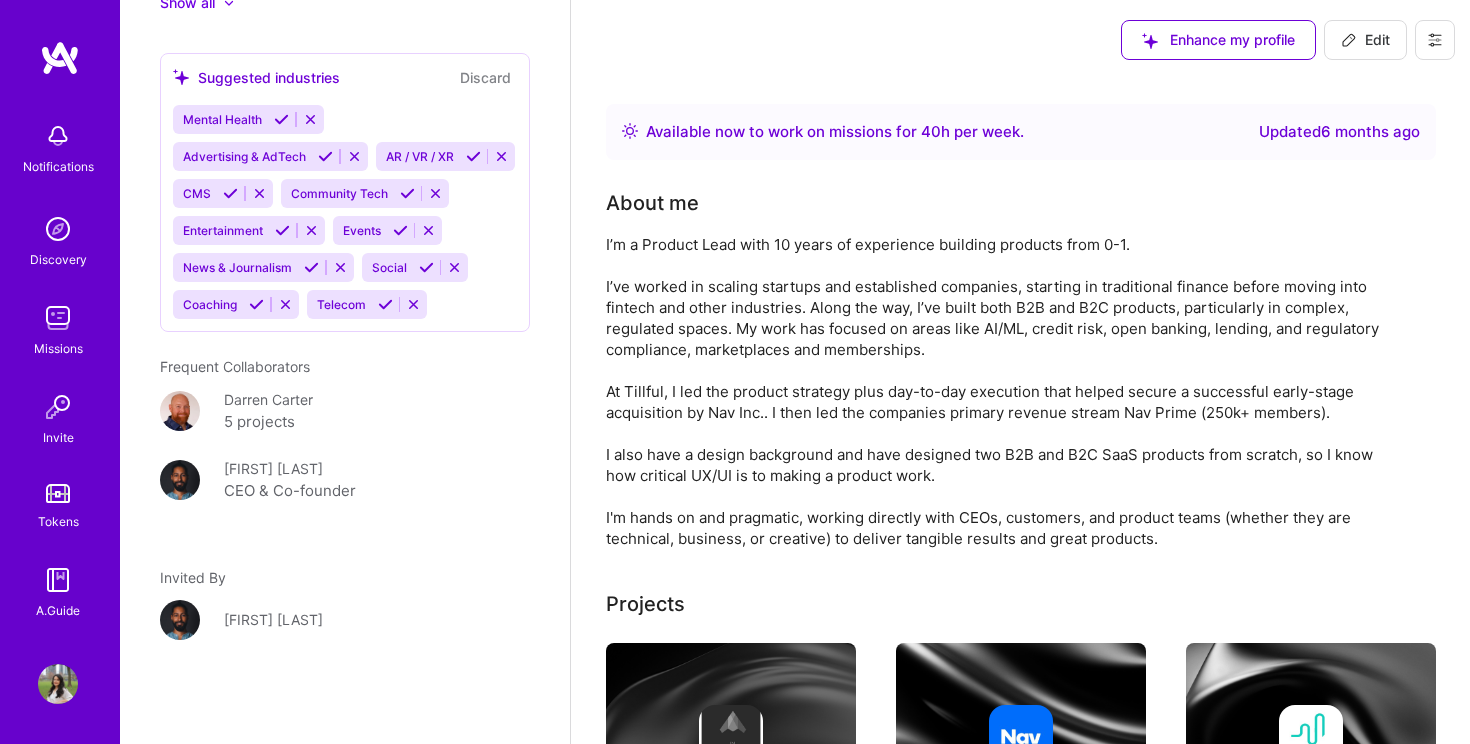 click at bounding box center (180, 480) 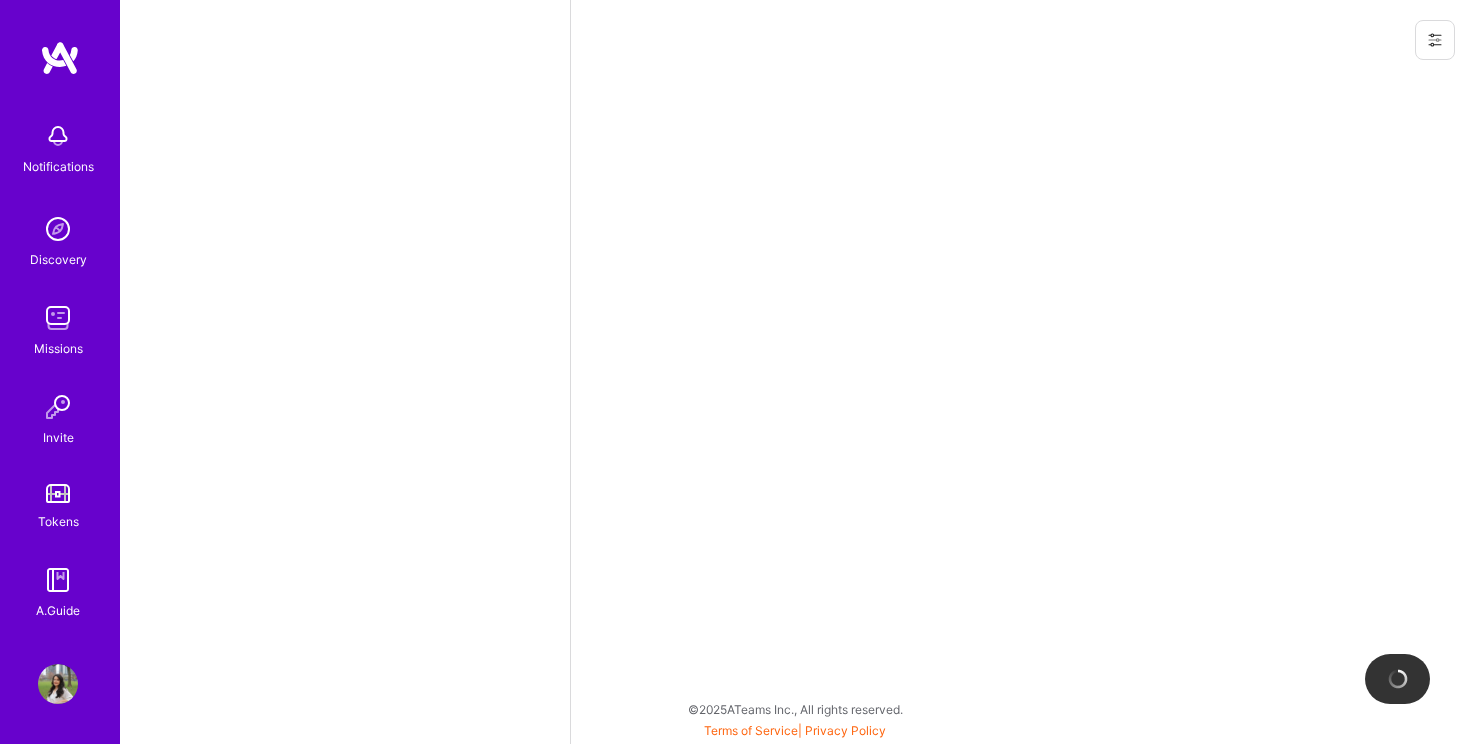 scroll, scrollTop: 0, scrollLeft: 0, axis: both 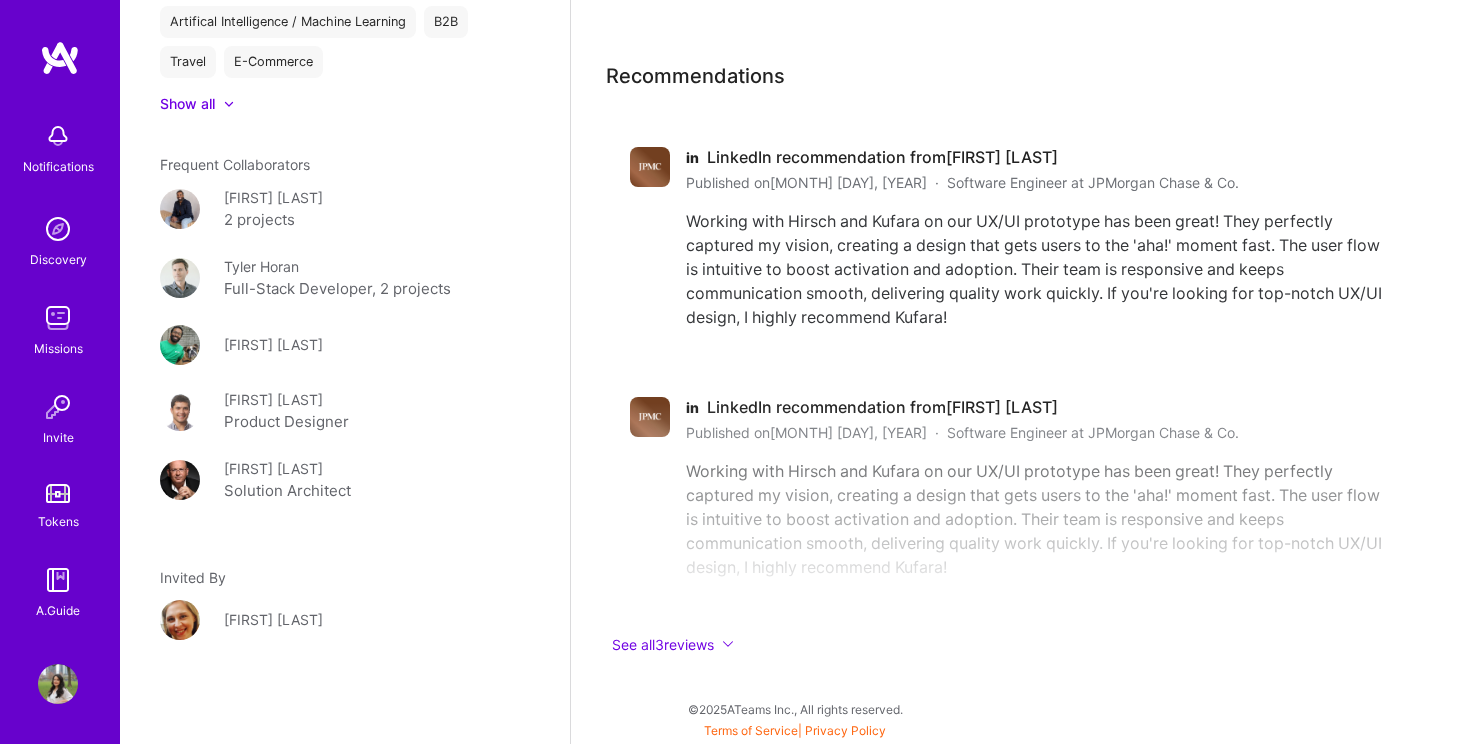 click at bounding box center (58, 684) 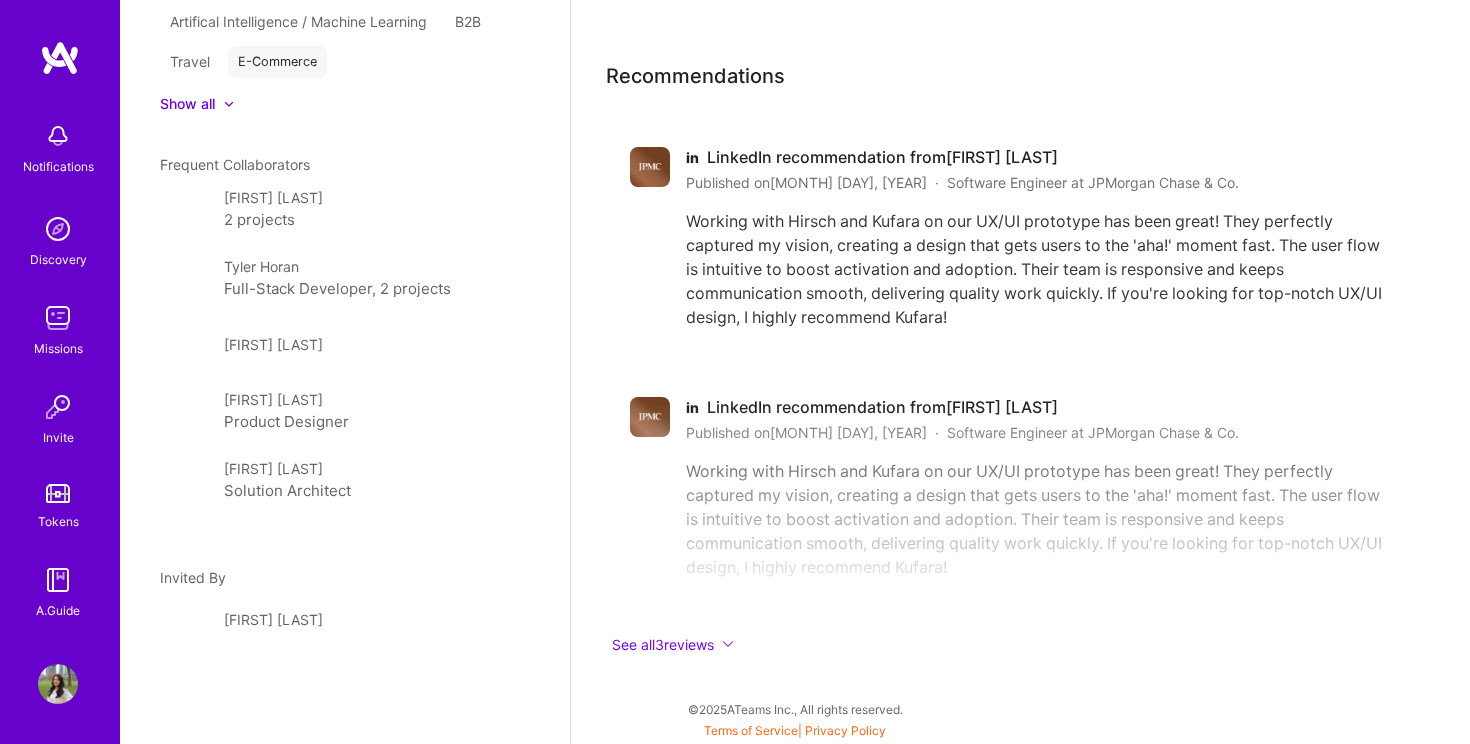 scroll, scrollTop: 0, scrollLeft: 0, axis: both 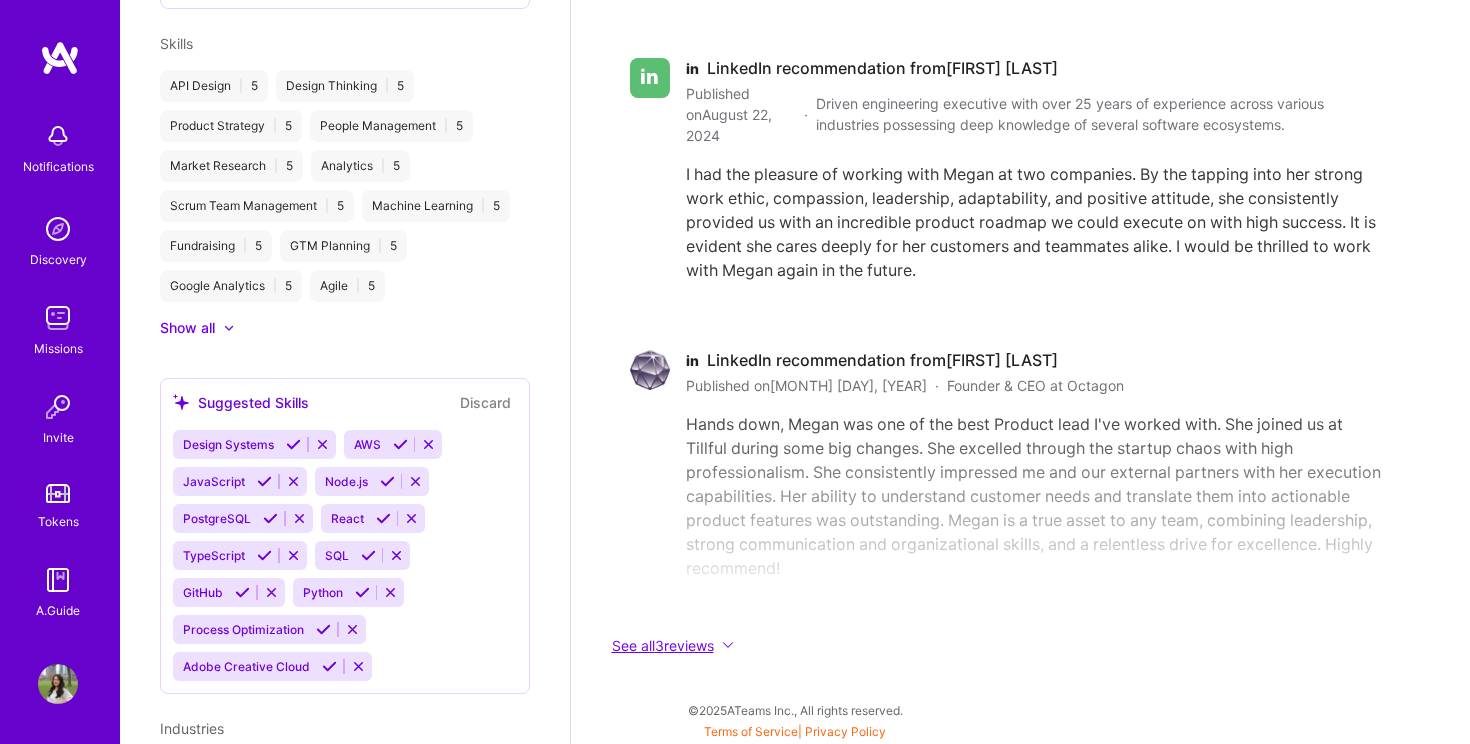 click on "See all  3  reviews" at bounding box center (1006, 645) 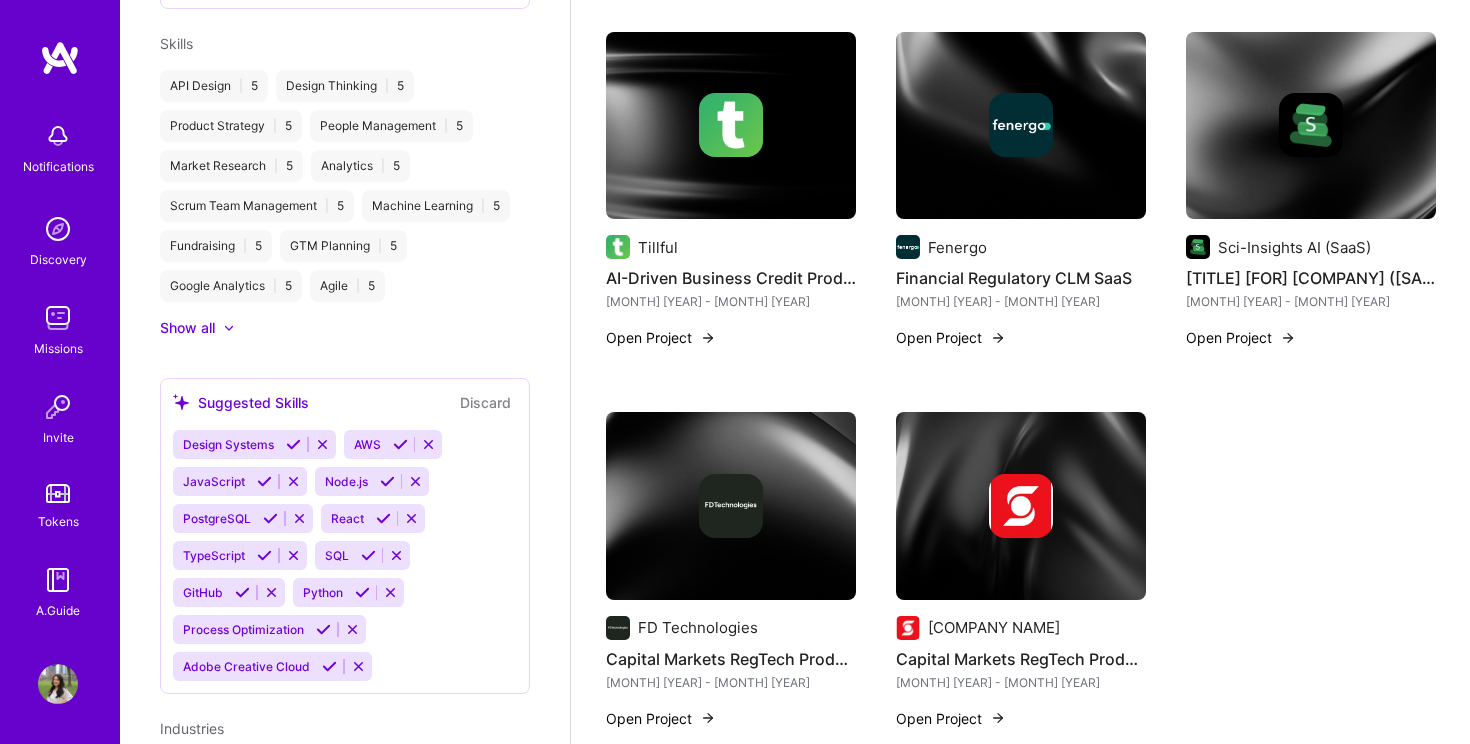 scroll, scrollTop: 0, scrollLeft: 0, axis: both 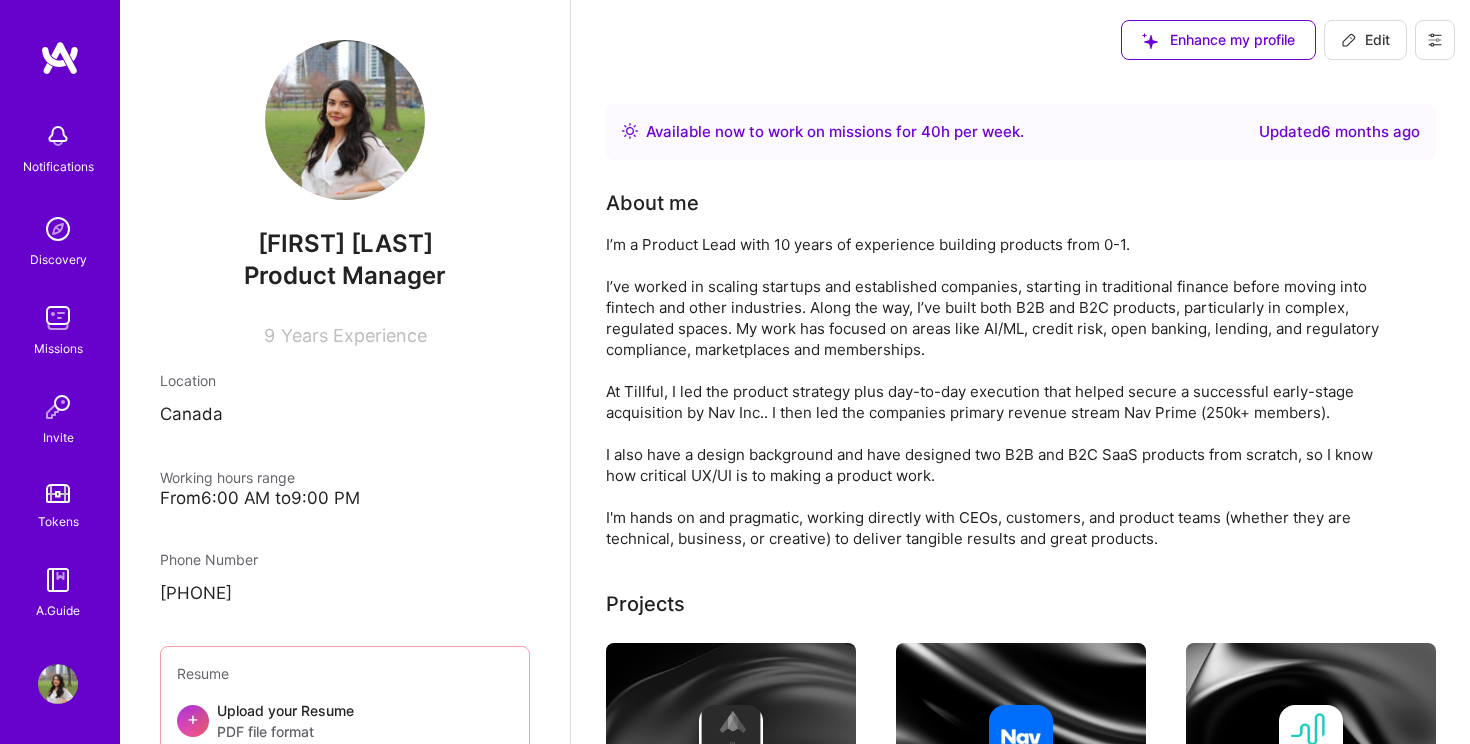 click at bounding box center [58, 136] 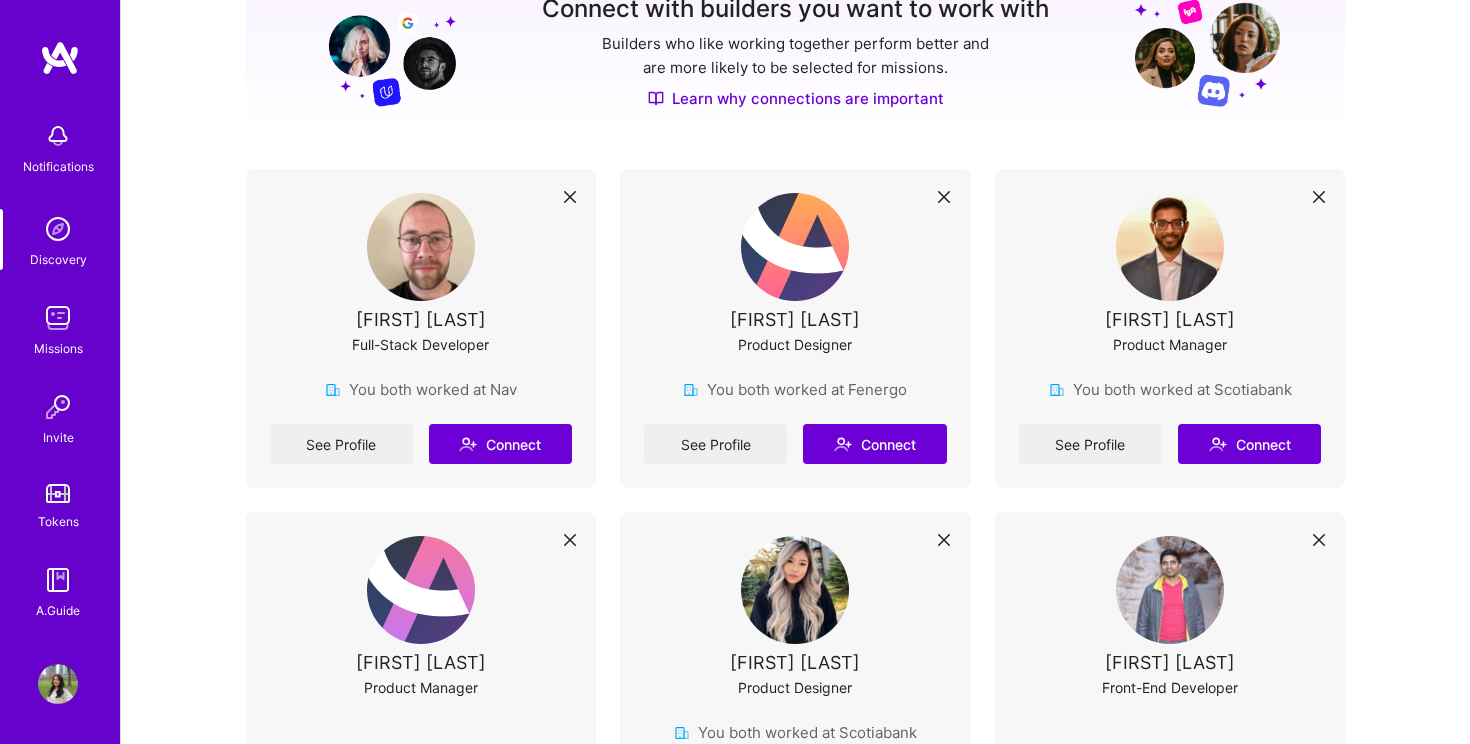 scroll, scrollTop: 370, scrollLeft: 0, axis: vertical 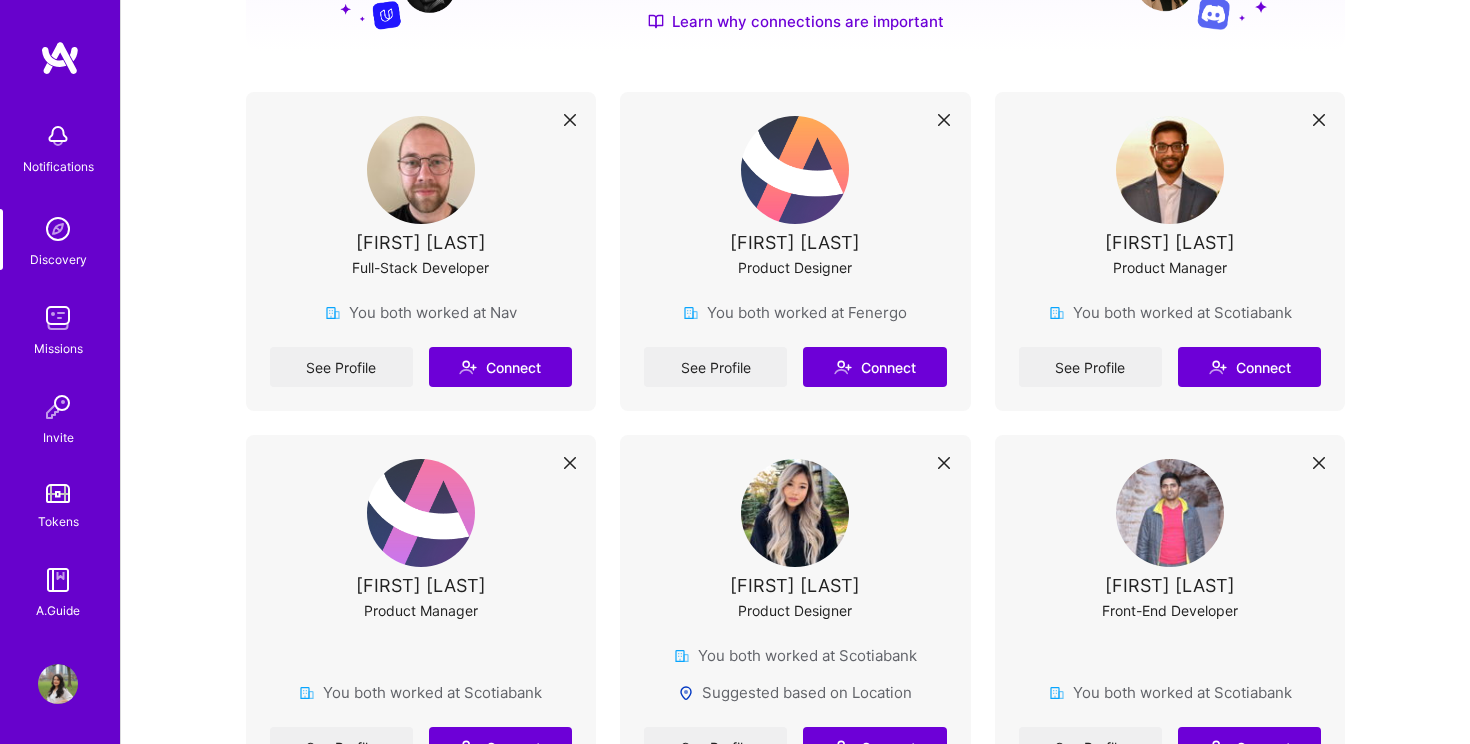 click on "[FIRST] [LAST]" at bounding box center (421, 242) 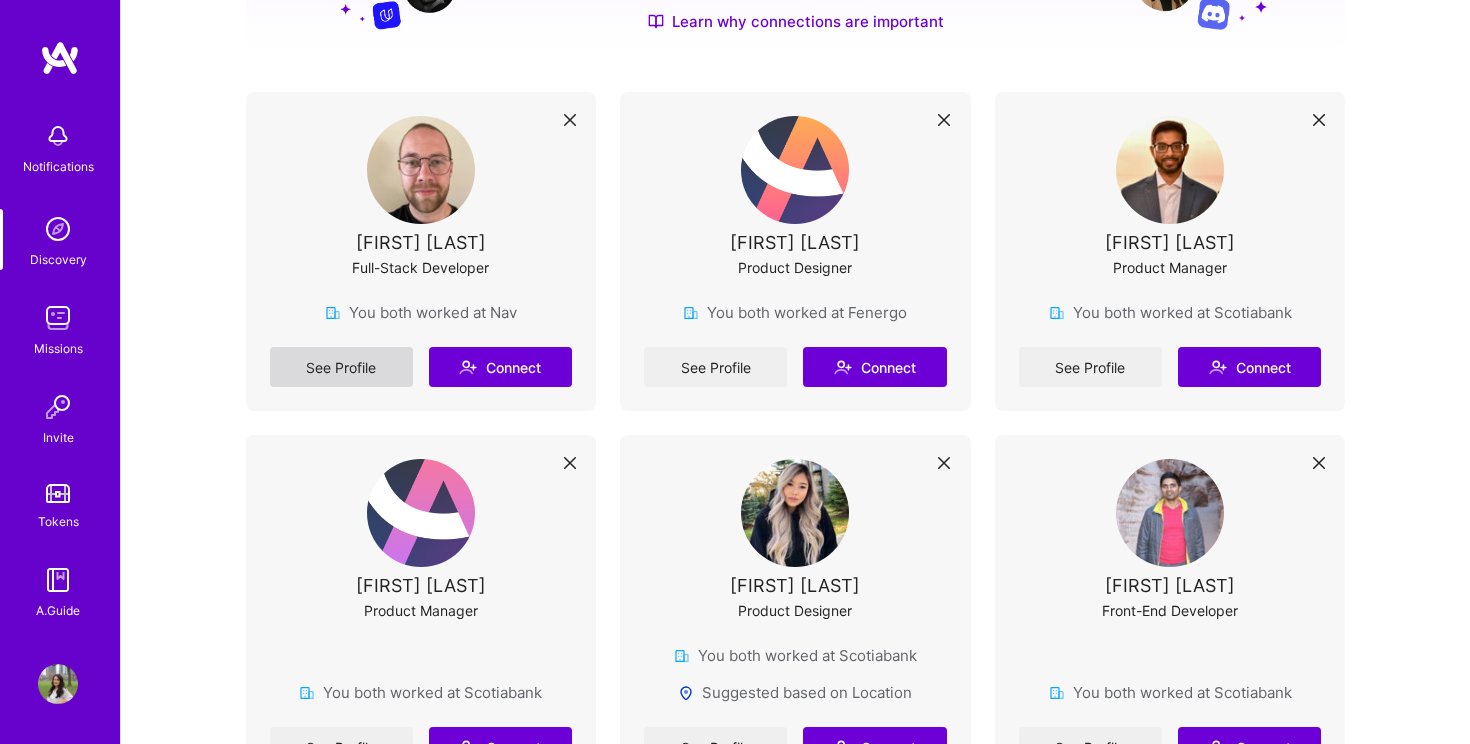 click on "See Profile" at bounding box center [341, 367] 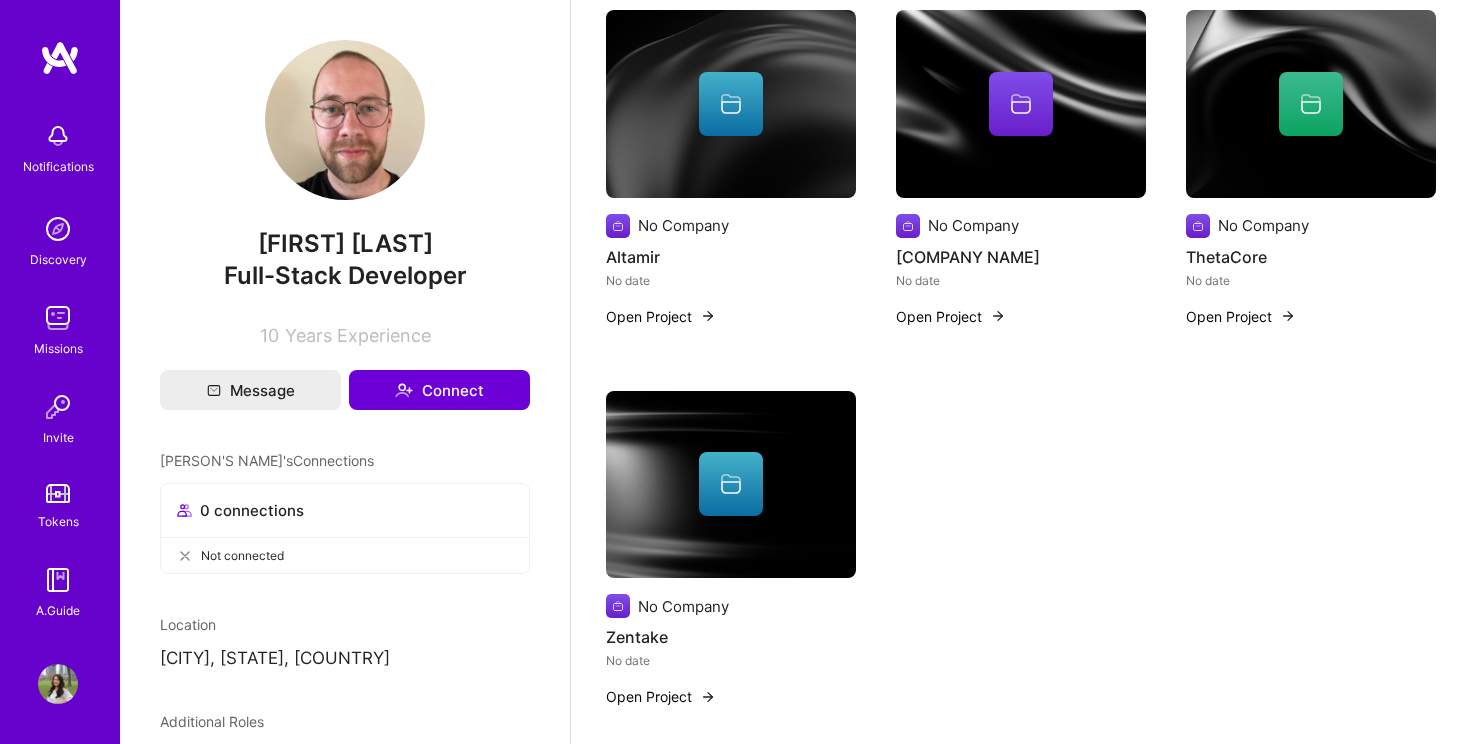 scroll, scrollTop: 752, scrollLeft: 0, axis: vertical 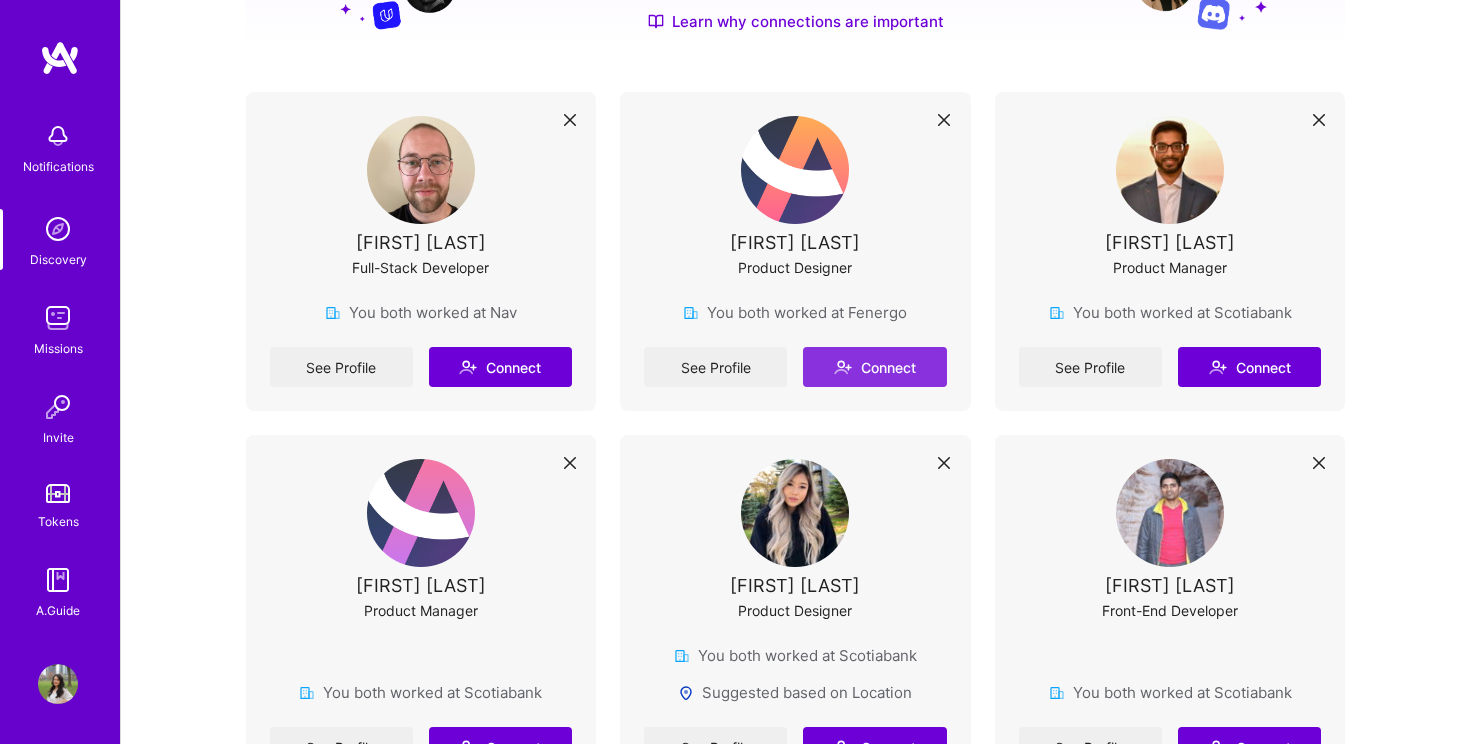 click on "Connect" at bounding box center (874, 367) 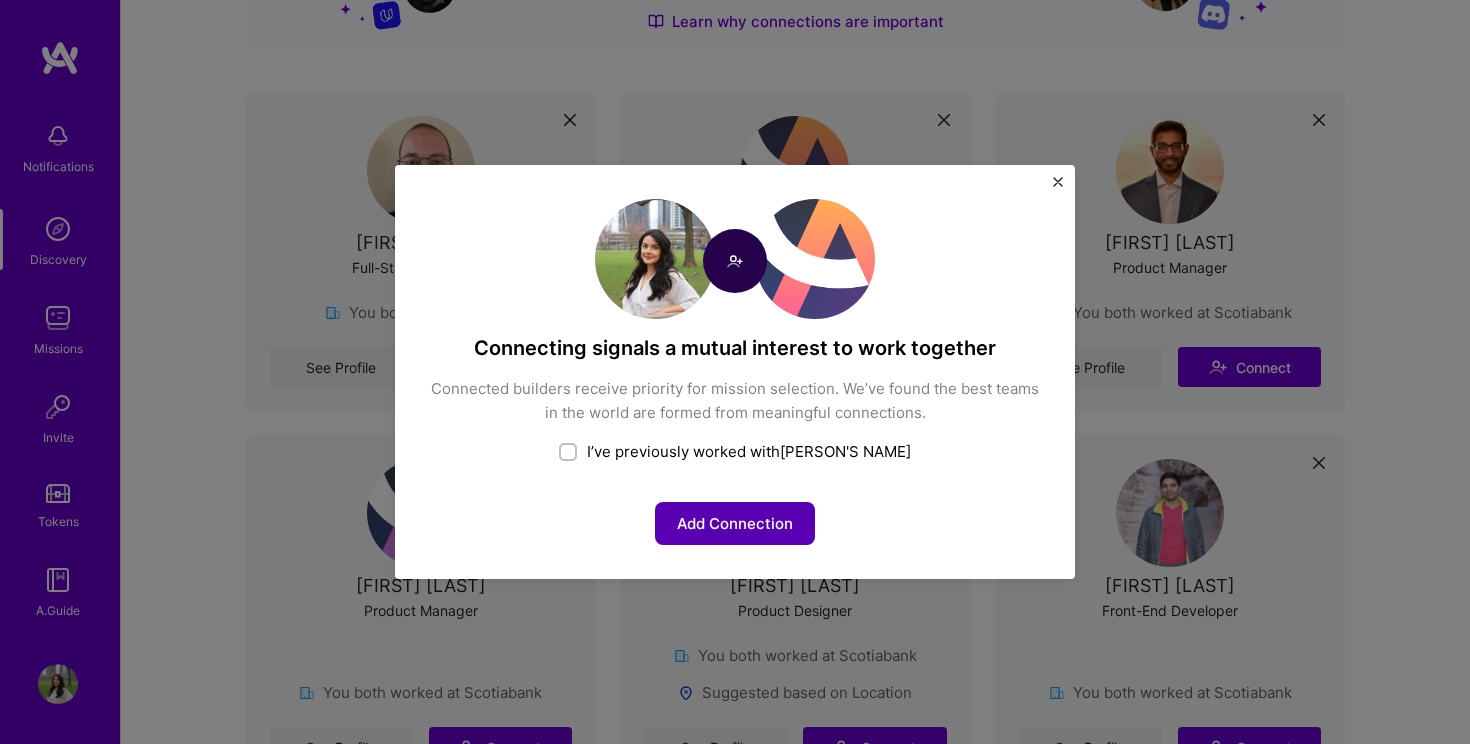 click on "Add Connection" at bounding box center [735, 523] 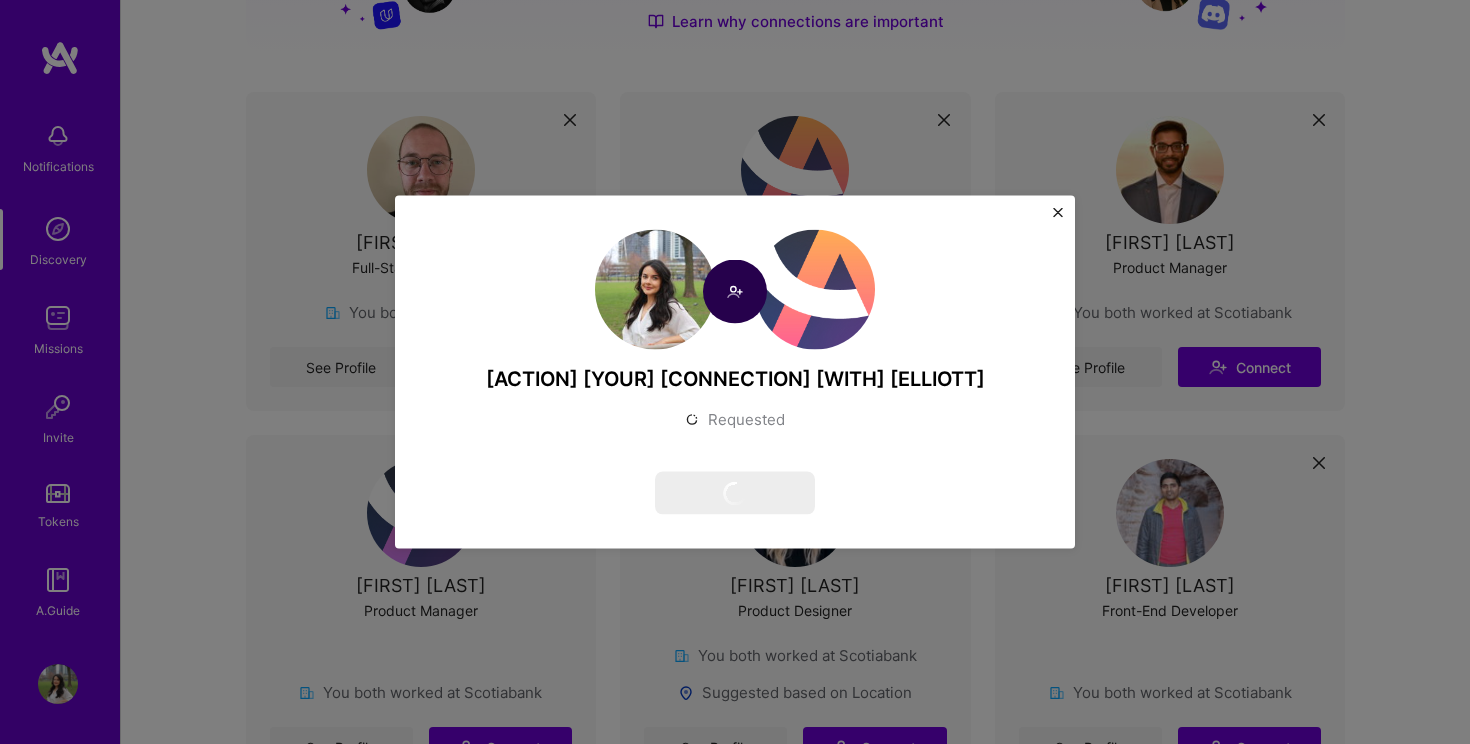 click on "[ACTION] [YOUR] [CONNECTION] [WITH] [ELLIOTT] [REQUESTED] [CANCEL] [REQUEST]" at bounding box center (735, 372) 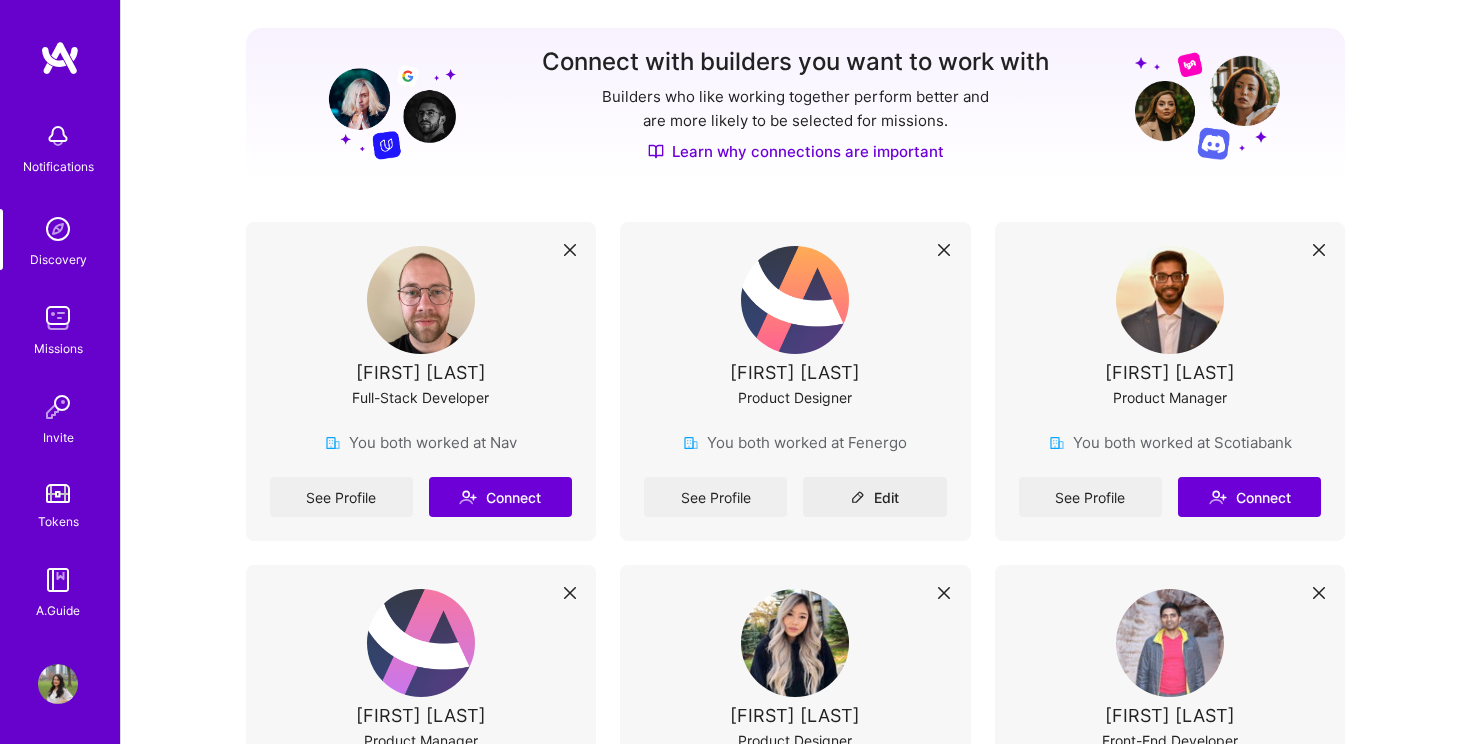 scroll, scrollTop: 0, scrollLeft: 0, axis: both 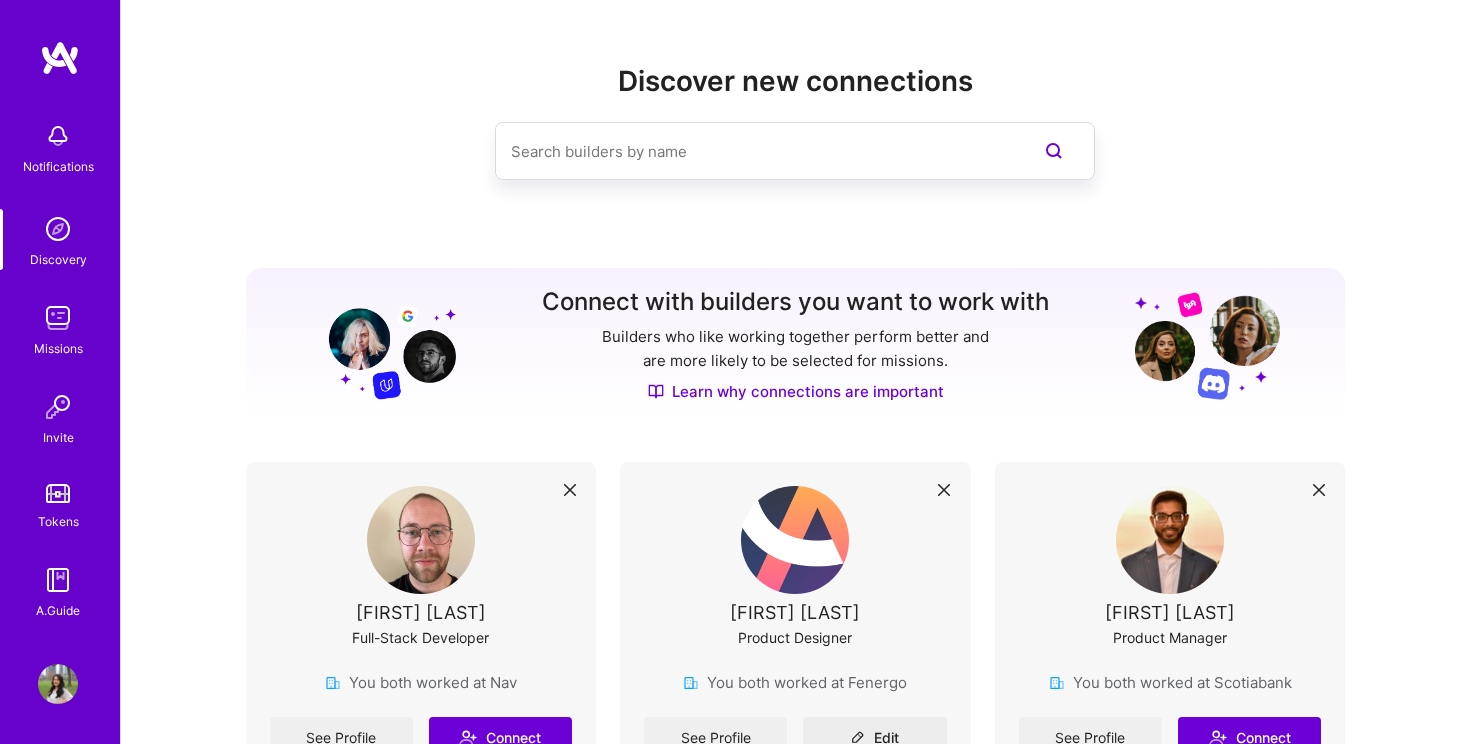 click at bounding box center [755, 151] 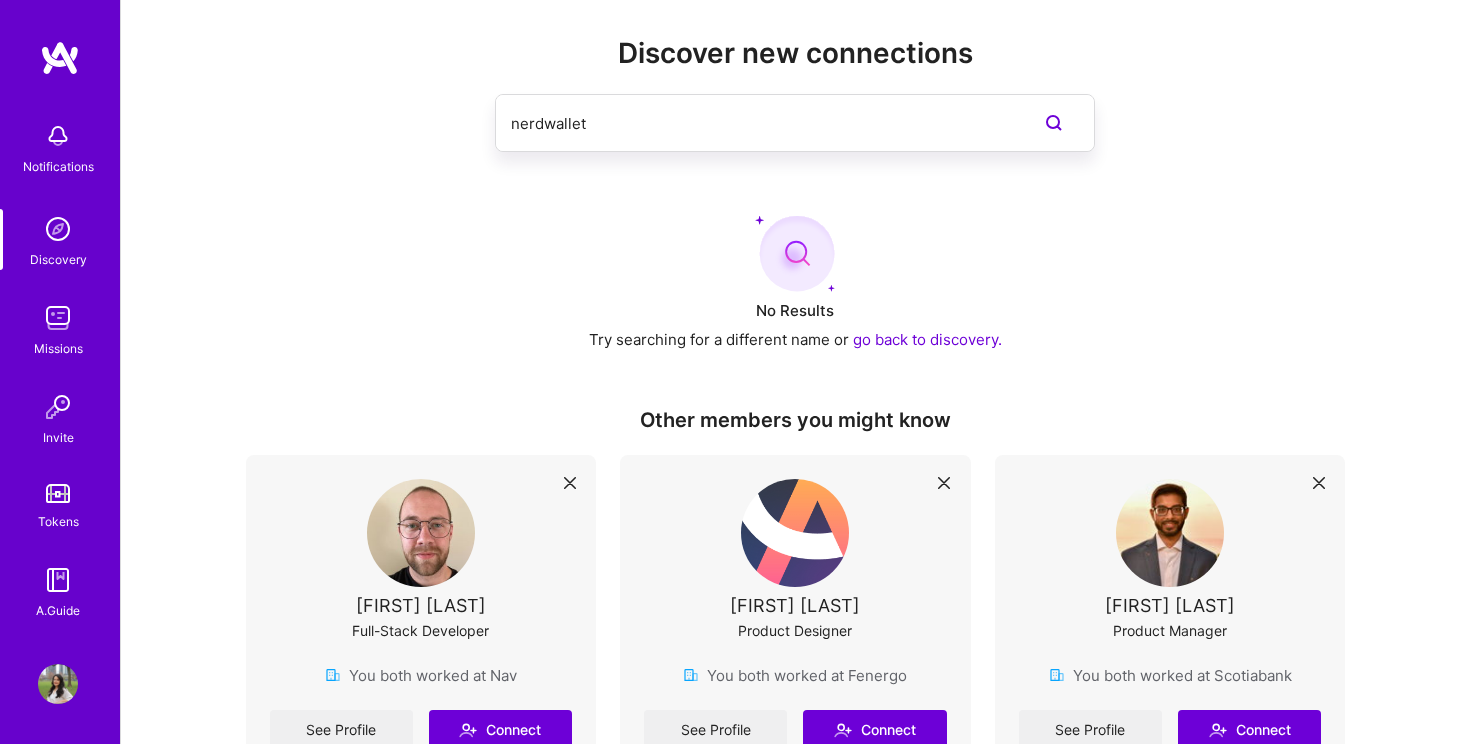 scroll, scrollTop: 7, scrollLeft: 0, axis: vertical 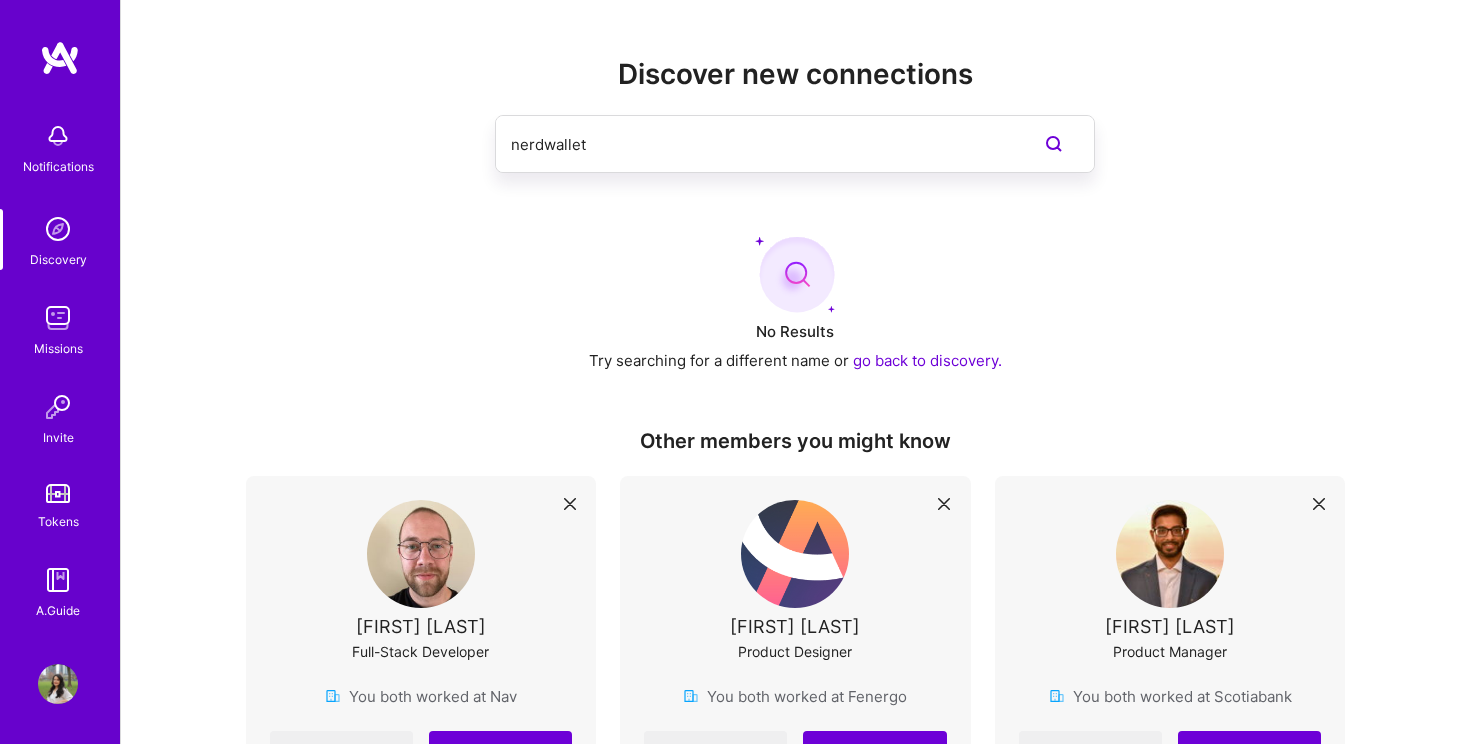 click on "nerdwallet" at bounding box center [755, 144] 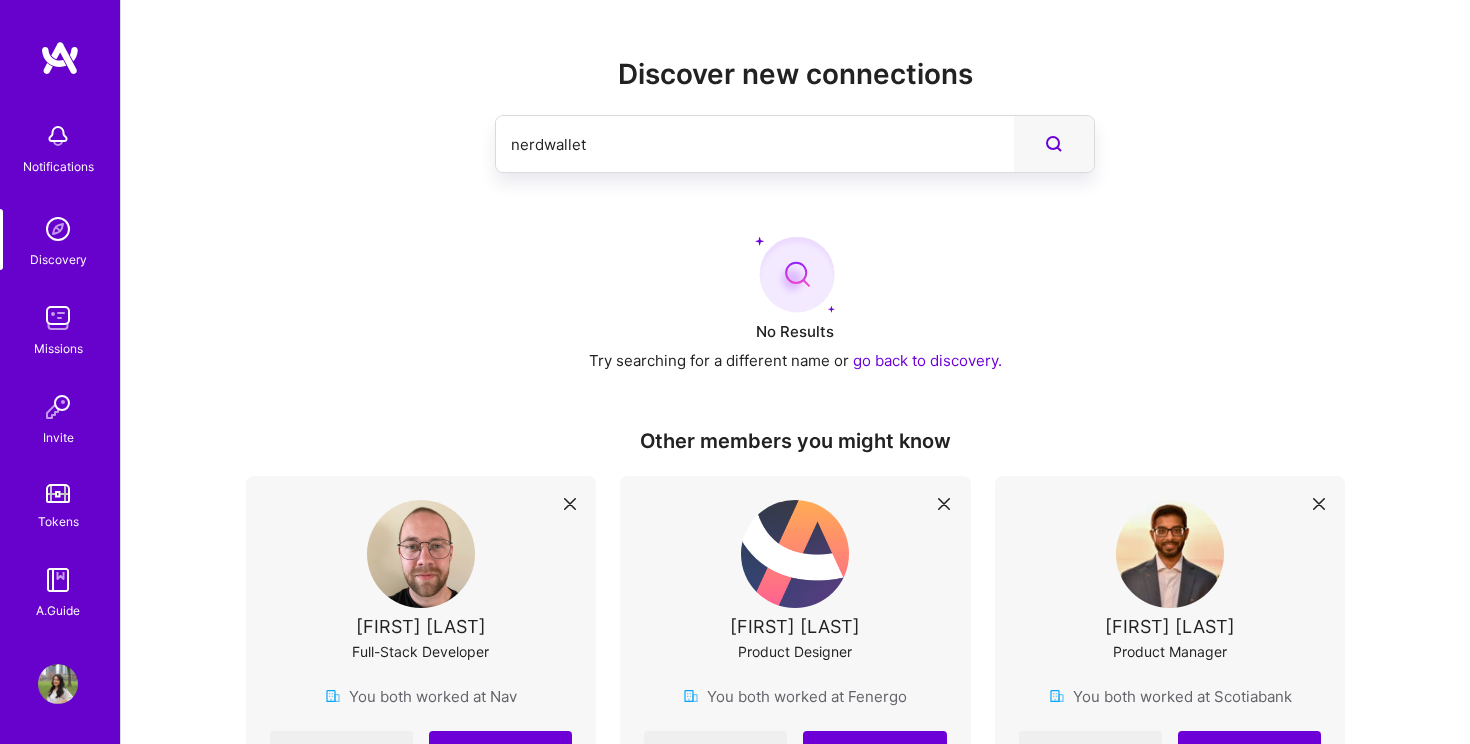 click at bounding box center [1054, 144] 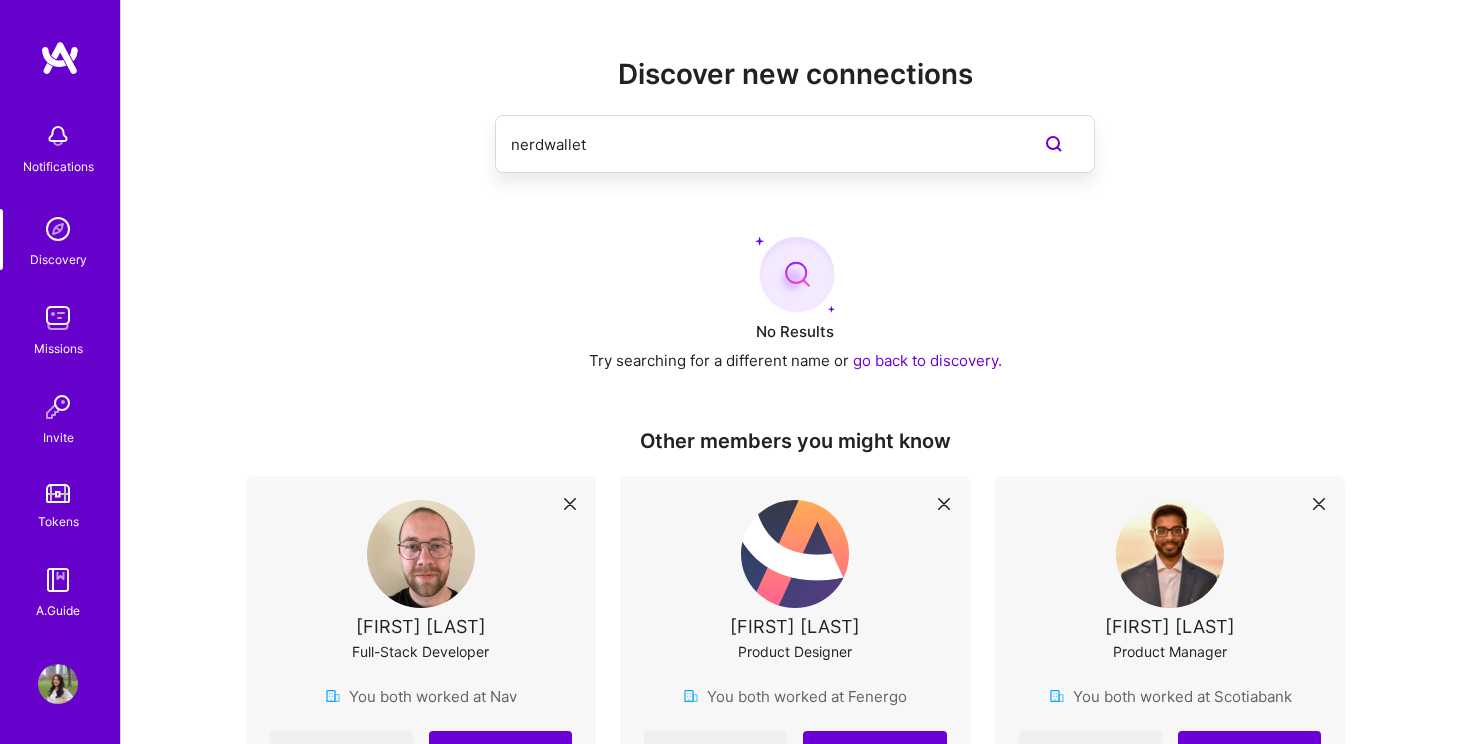 click on "go back to discovery." at bounding box center [927, 360] 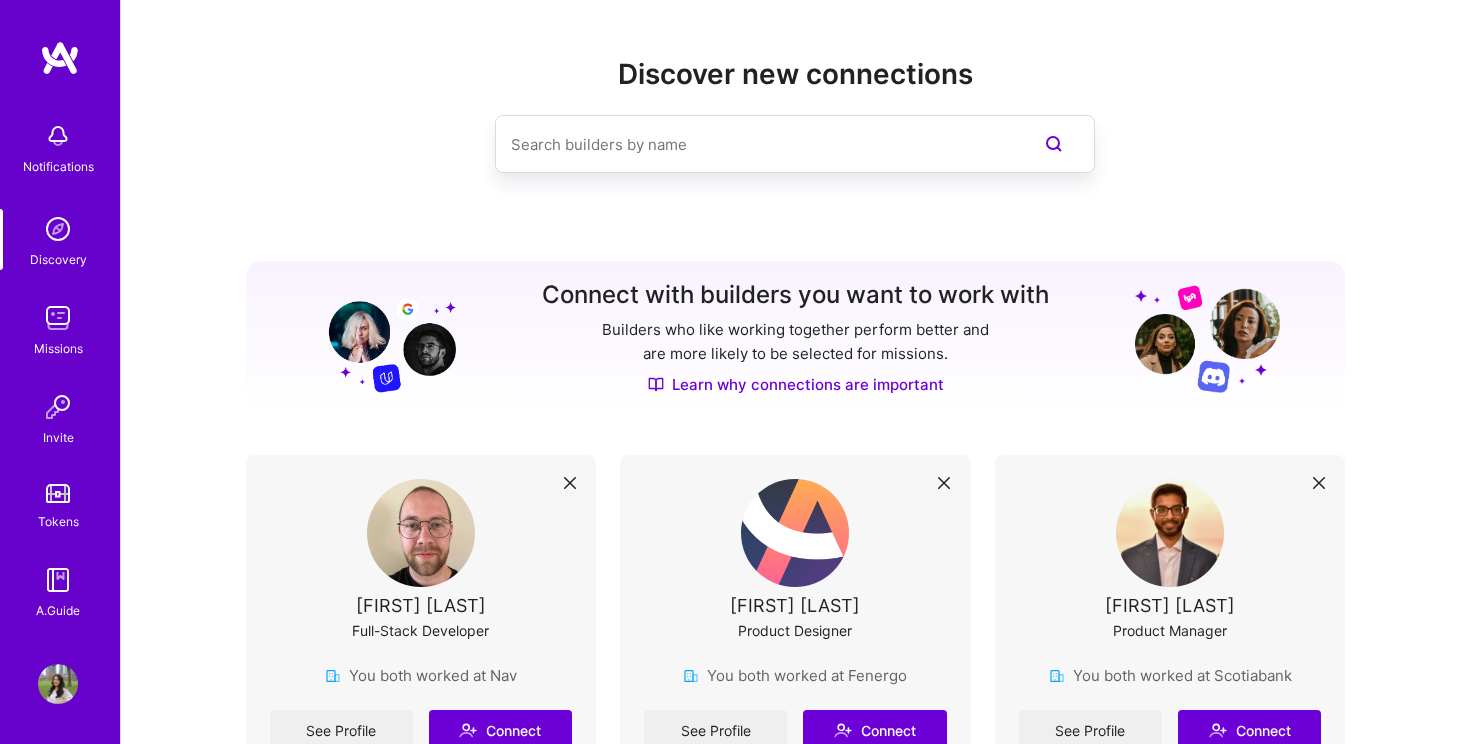 click at bounding box center (755, 144) 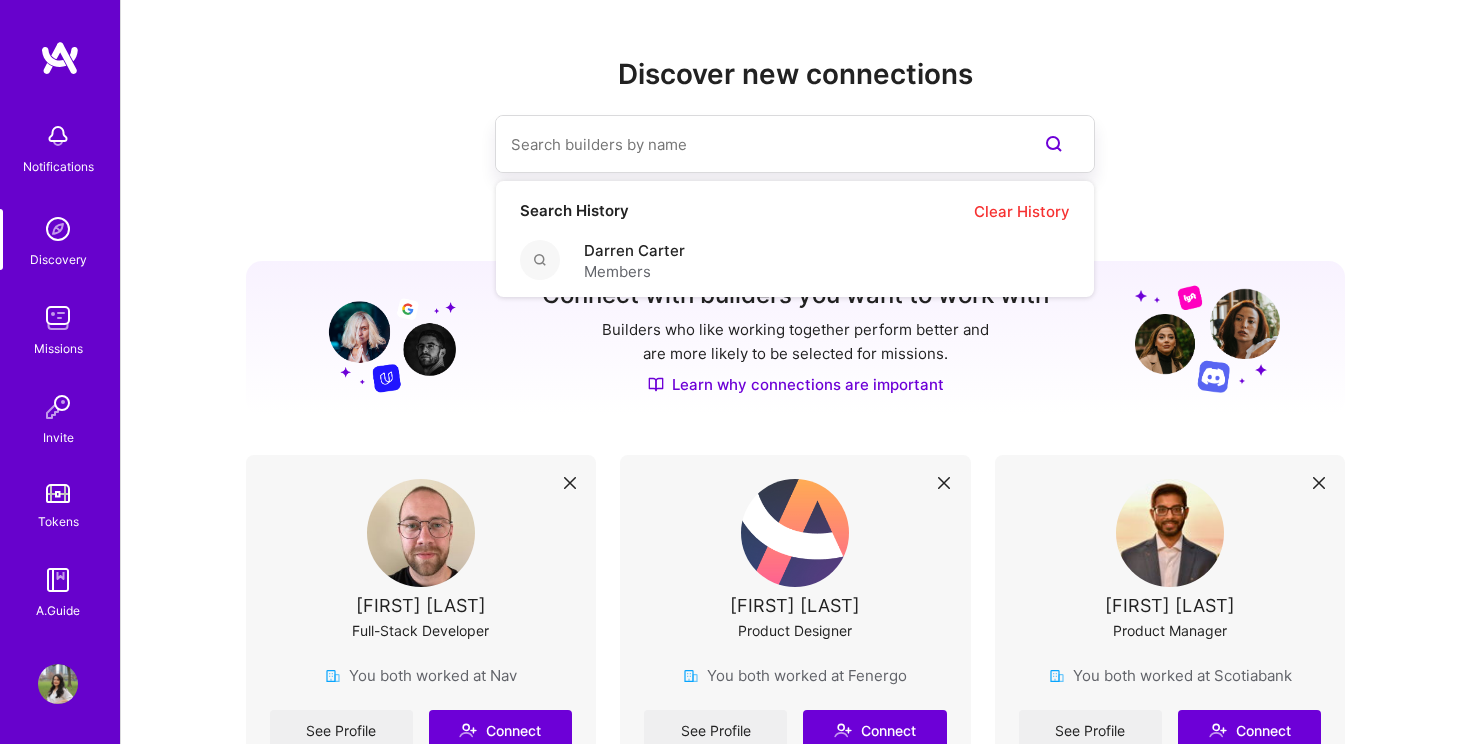 type on "n" 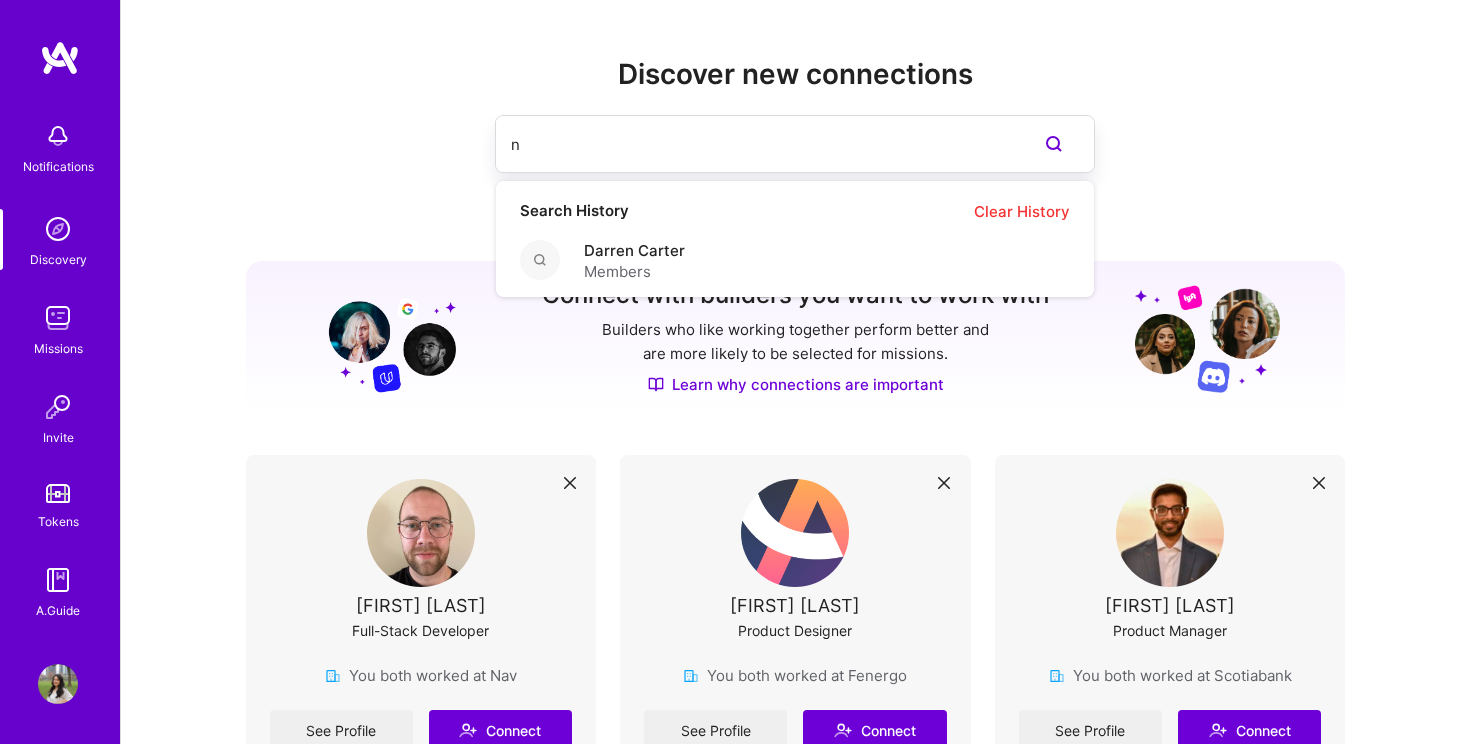 type 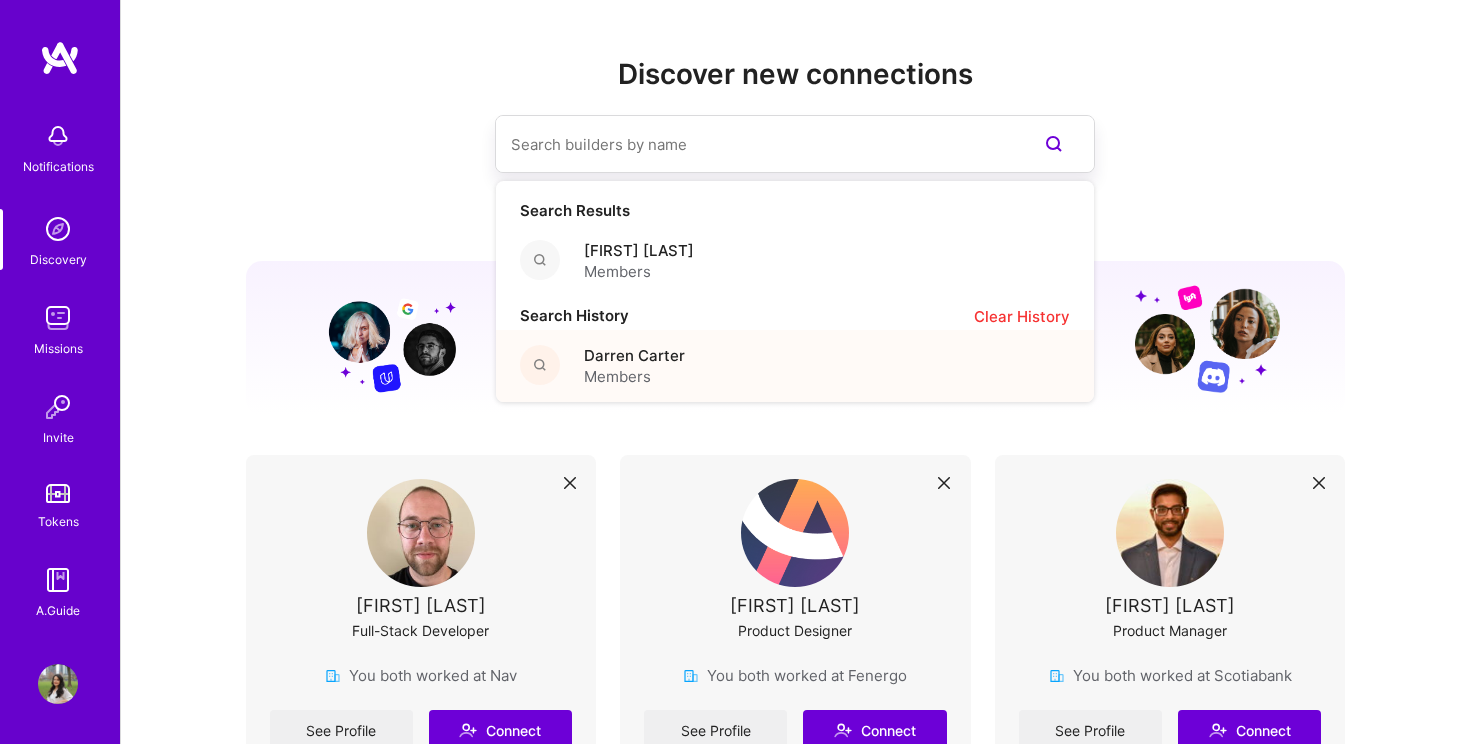 click on "Members" at bounding box center (634, 376) 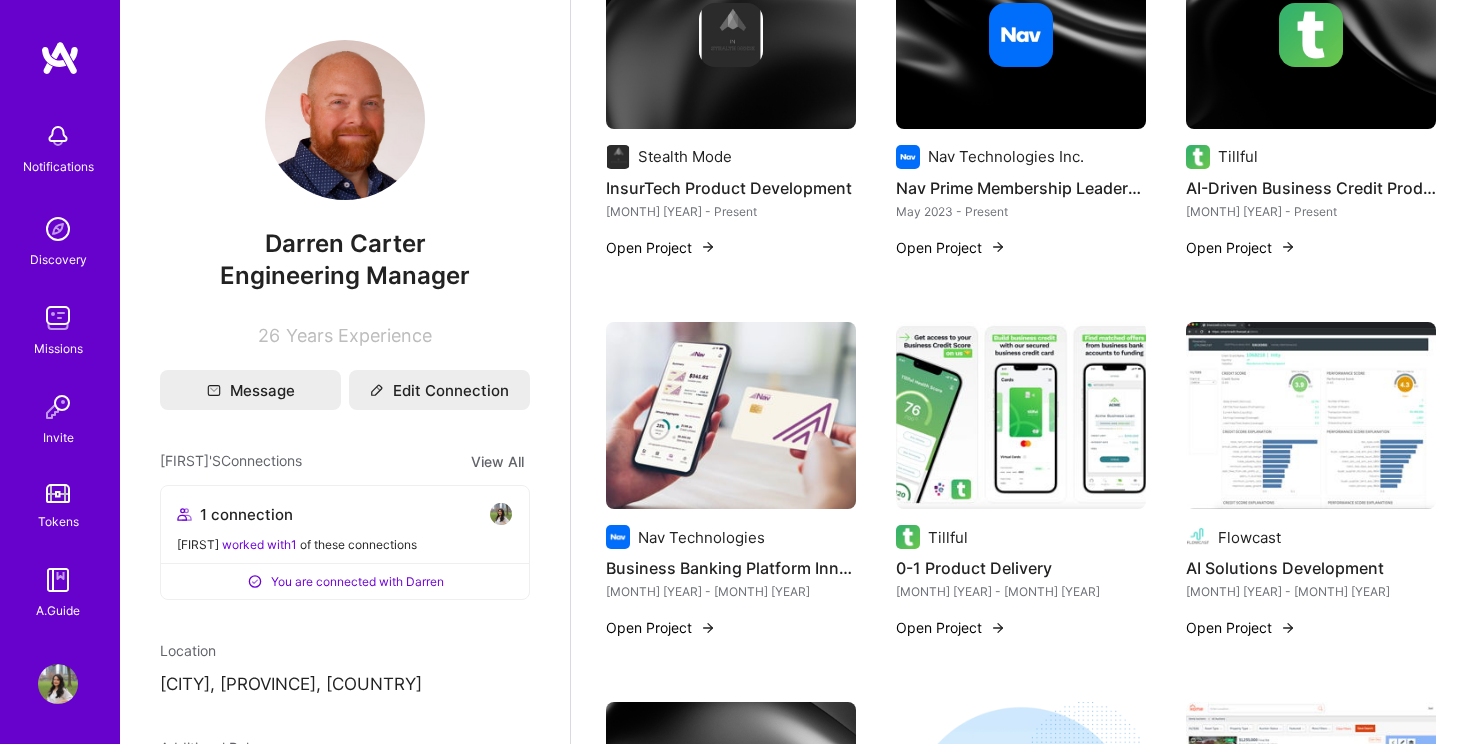 scroll, scrollTop: 466, scrollLeft: 0, axis: vertical 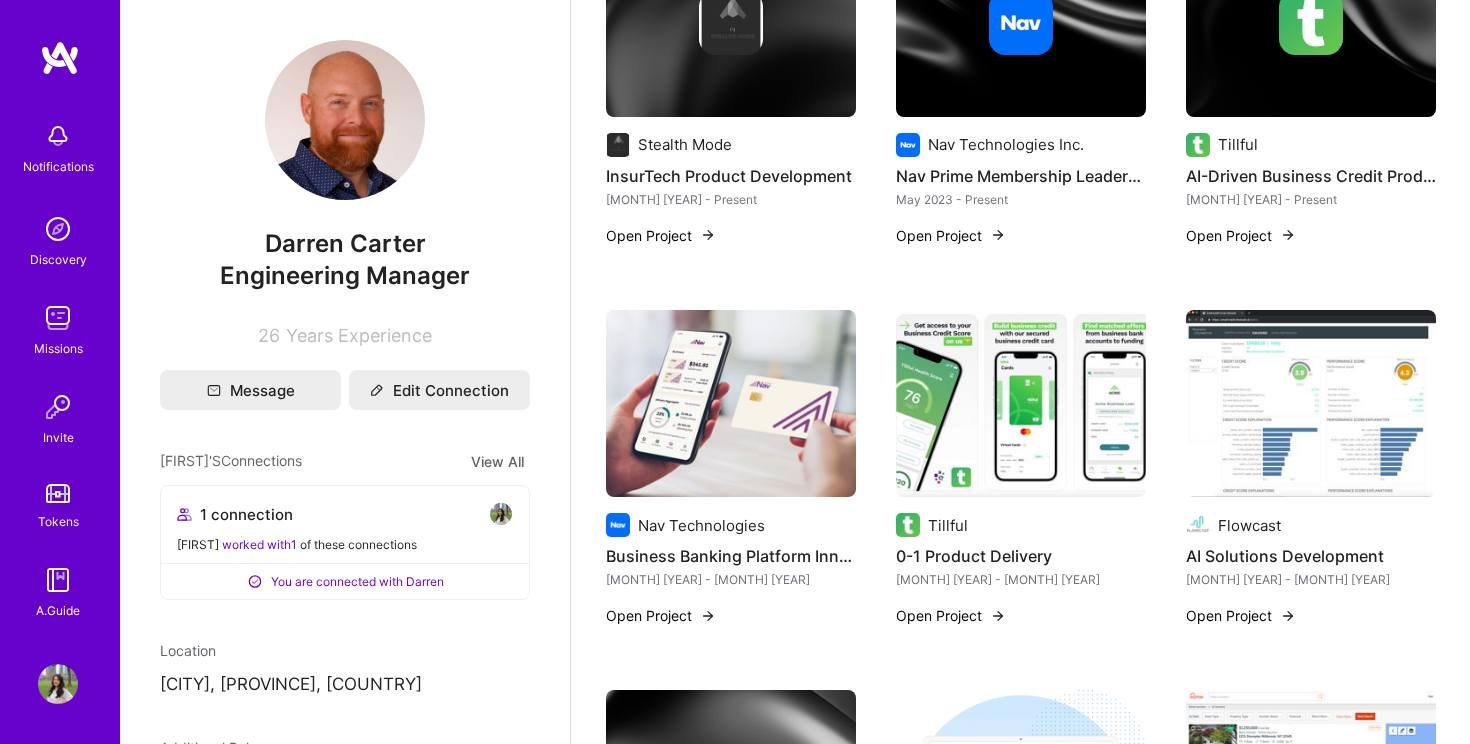 click on "Open Project" at bounding box center [951, 235] 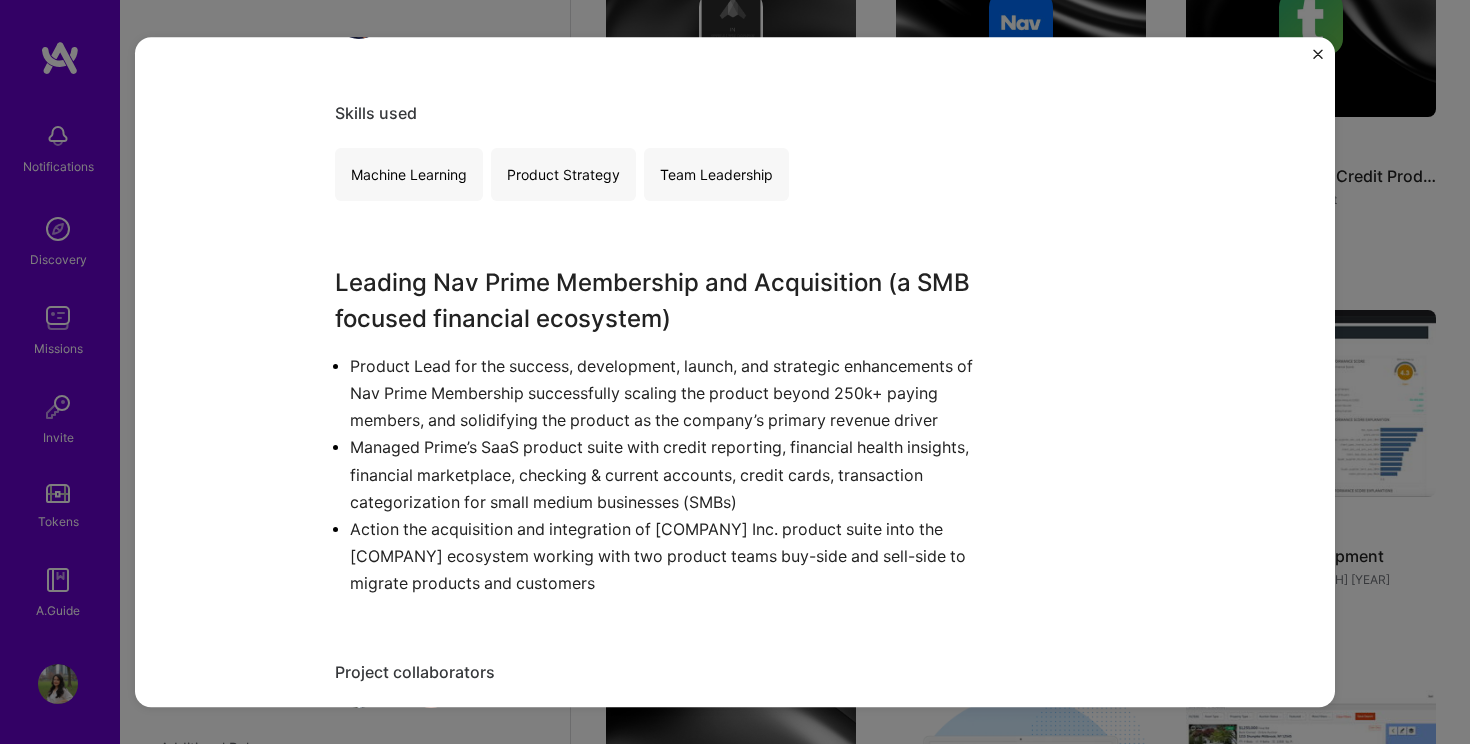scroll, scrollTop: 346, scrollLeft: 0, axis: vertical 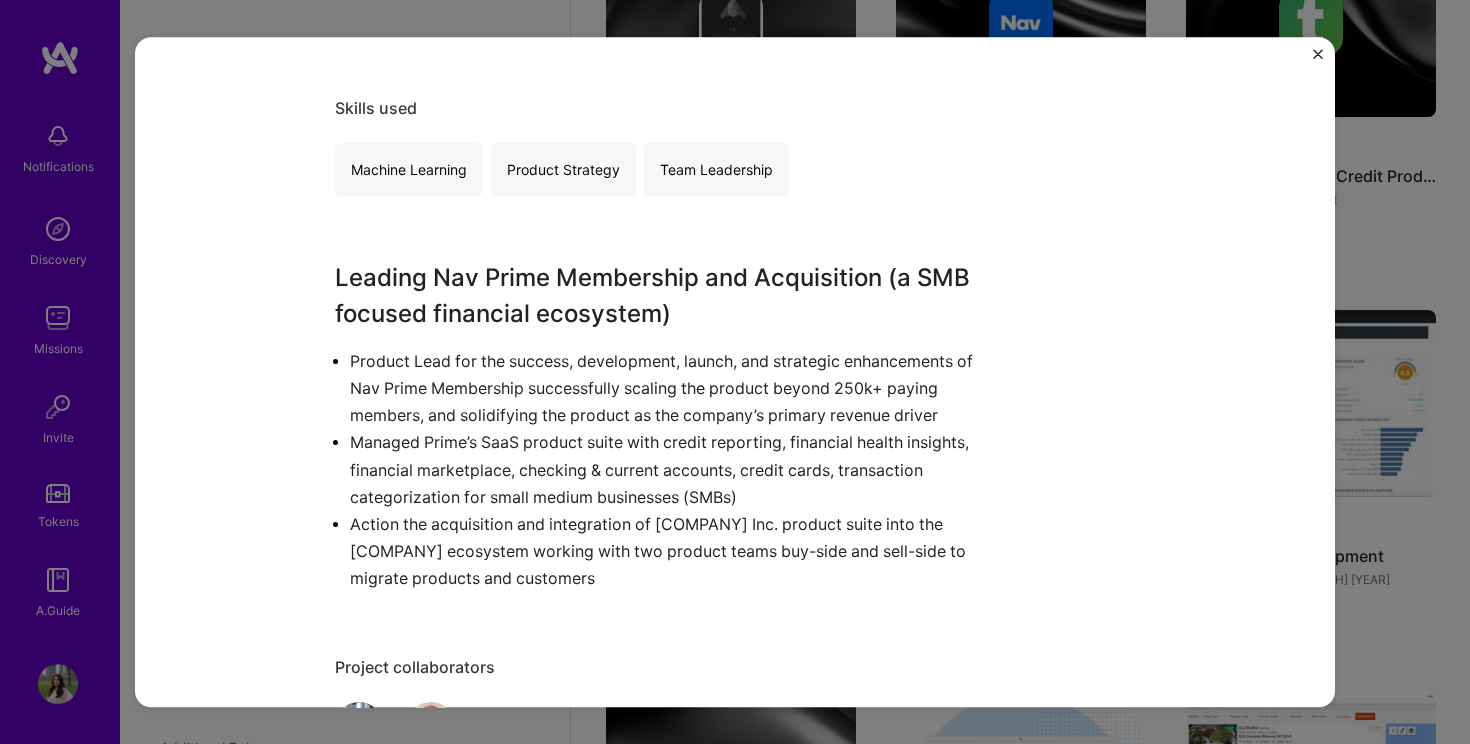 click at bounding box center (1318, 54) 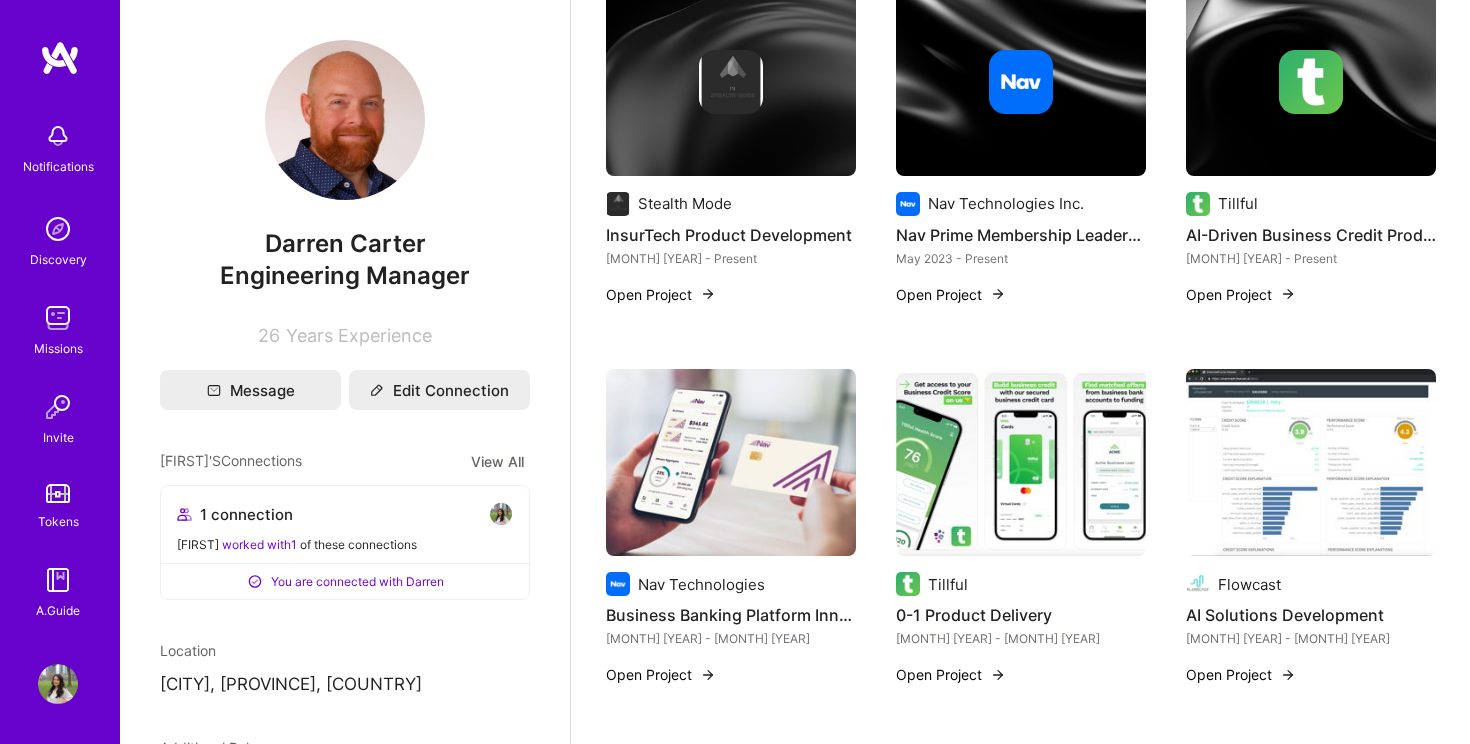 scroll, scrollTop: 406, scrollLeft: 0, axis: vertical 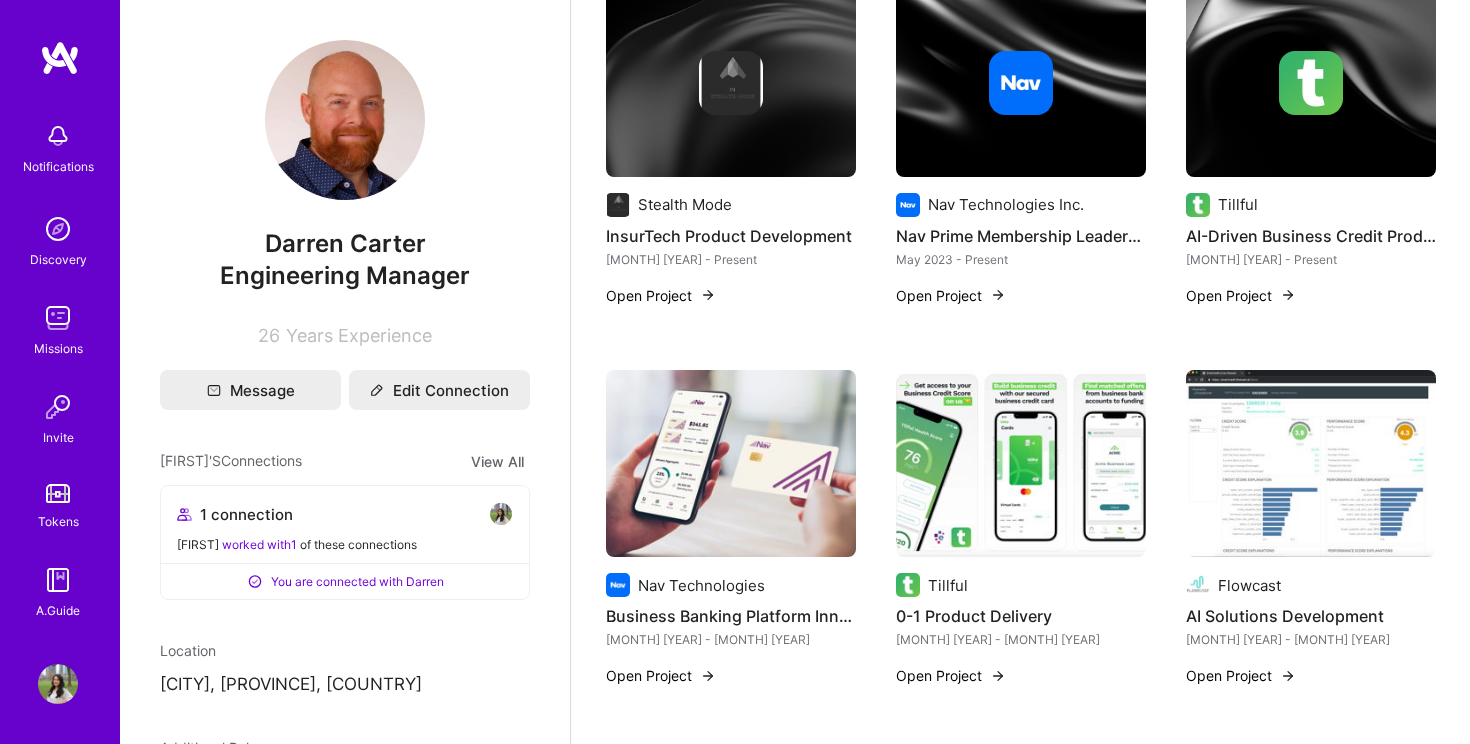 click on "AI-Driven Business Credit Product" at bounding box center [1311, 236] 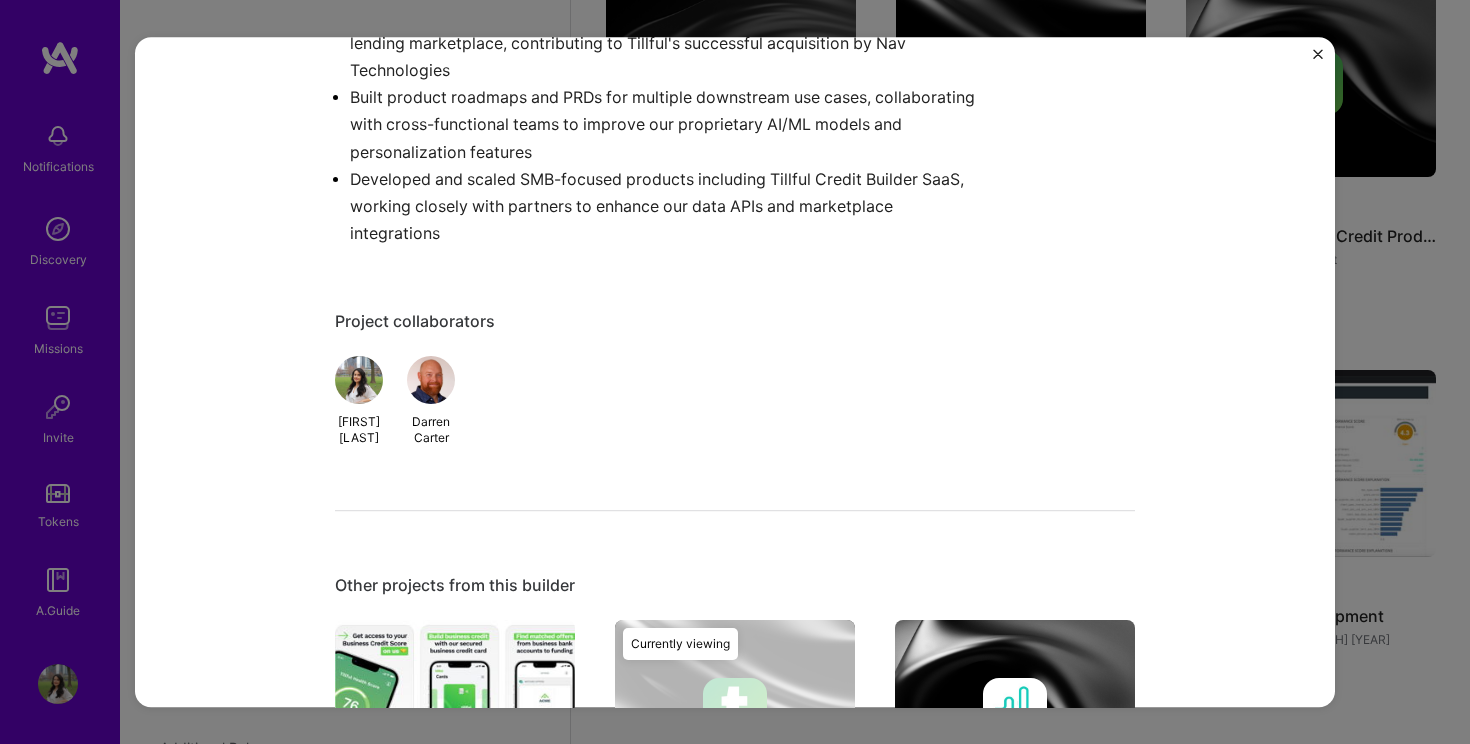 scroll, scrollTop: 1055, scrollLeft: 0, axis: vertical 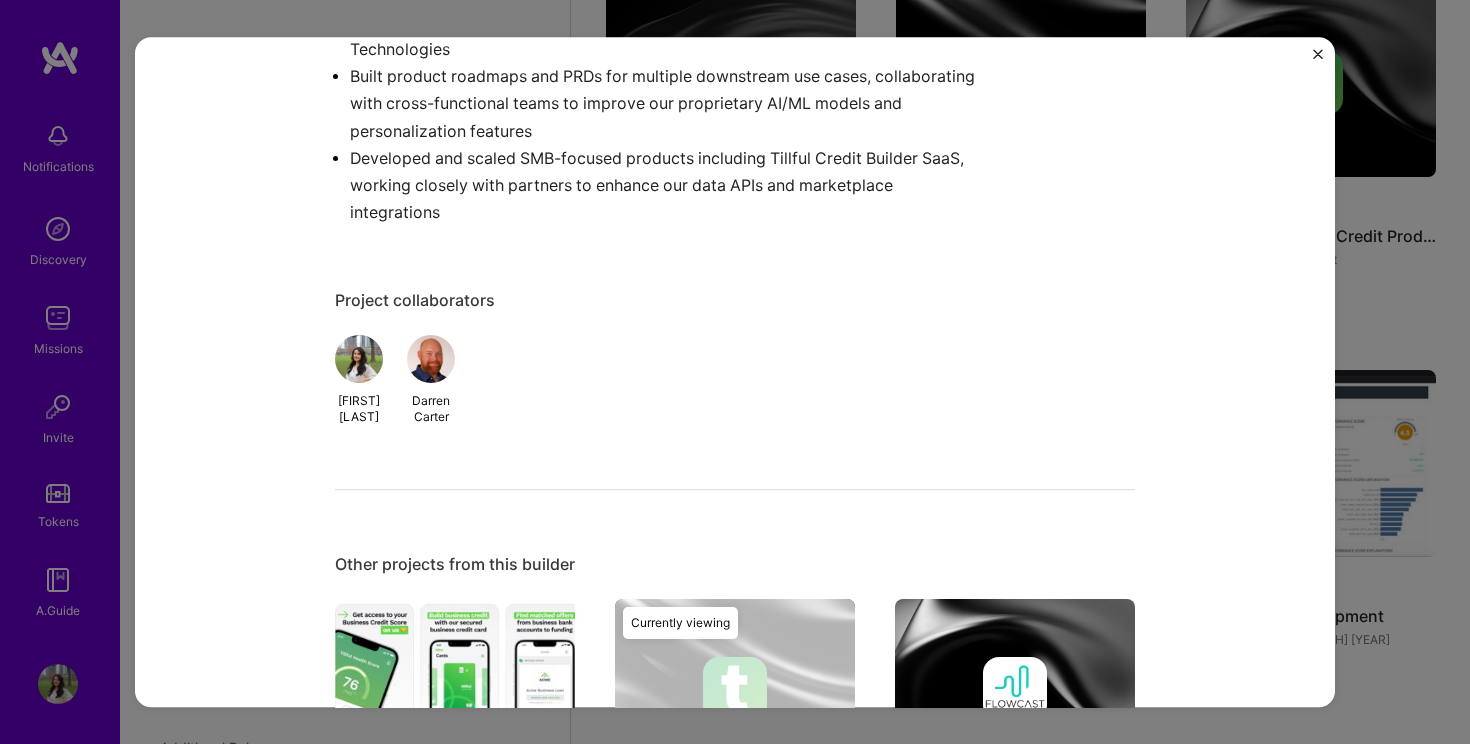 click at bounding box center (1318, 54) 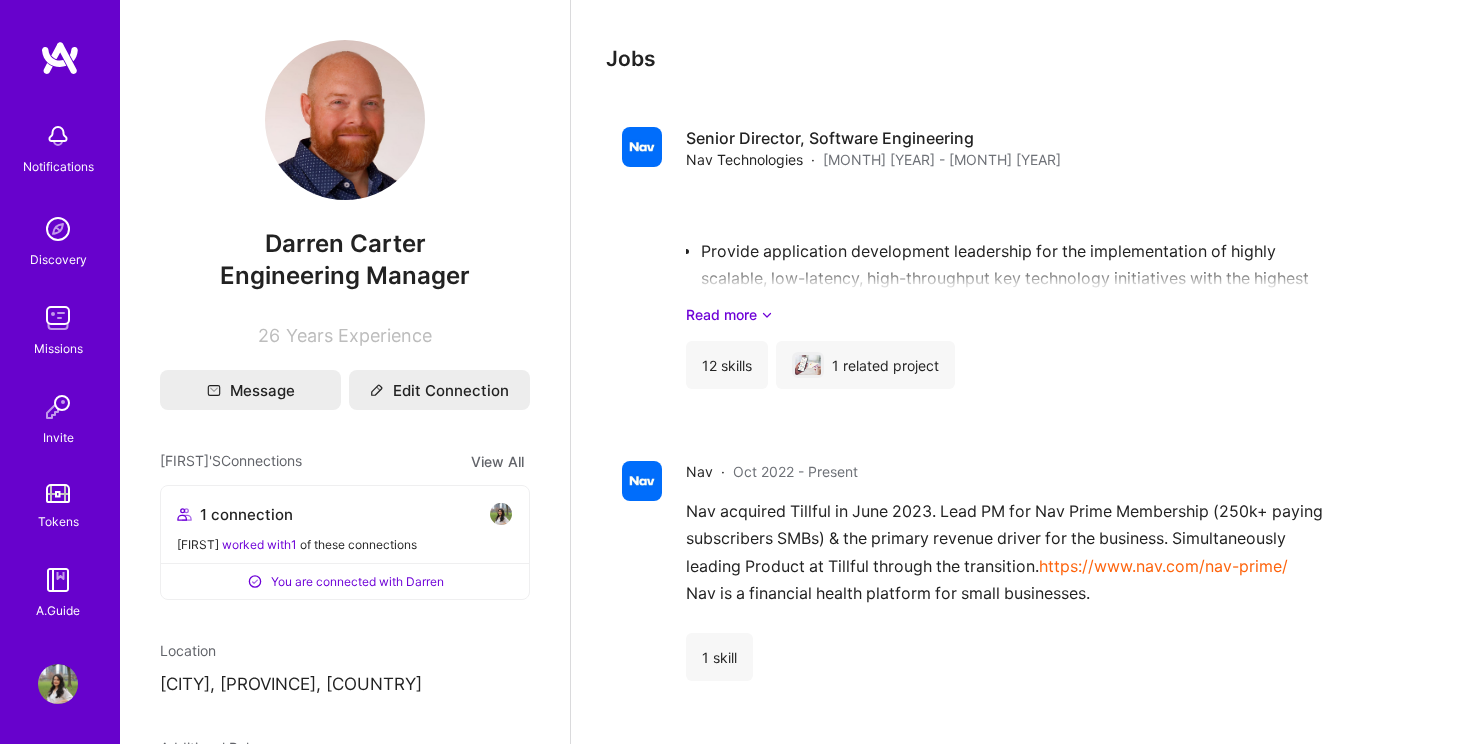 scroll, scrollTop: 2704, scrollLeft: 0, axis: vertical 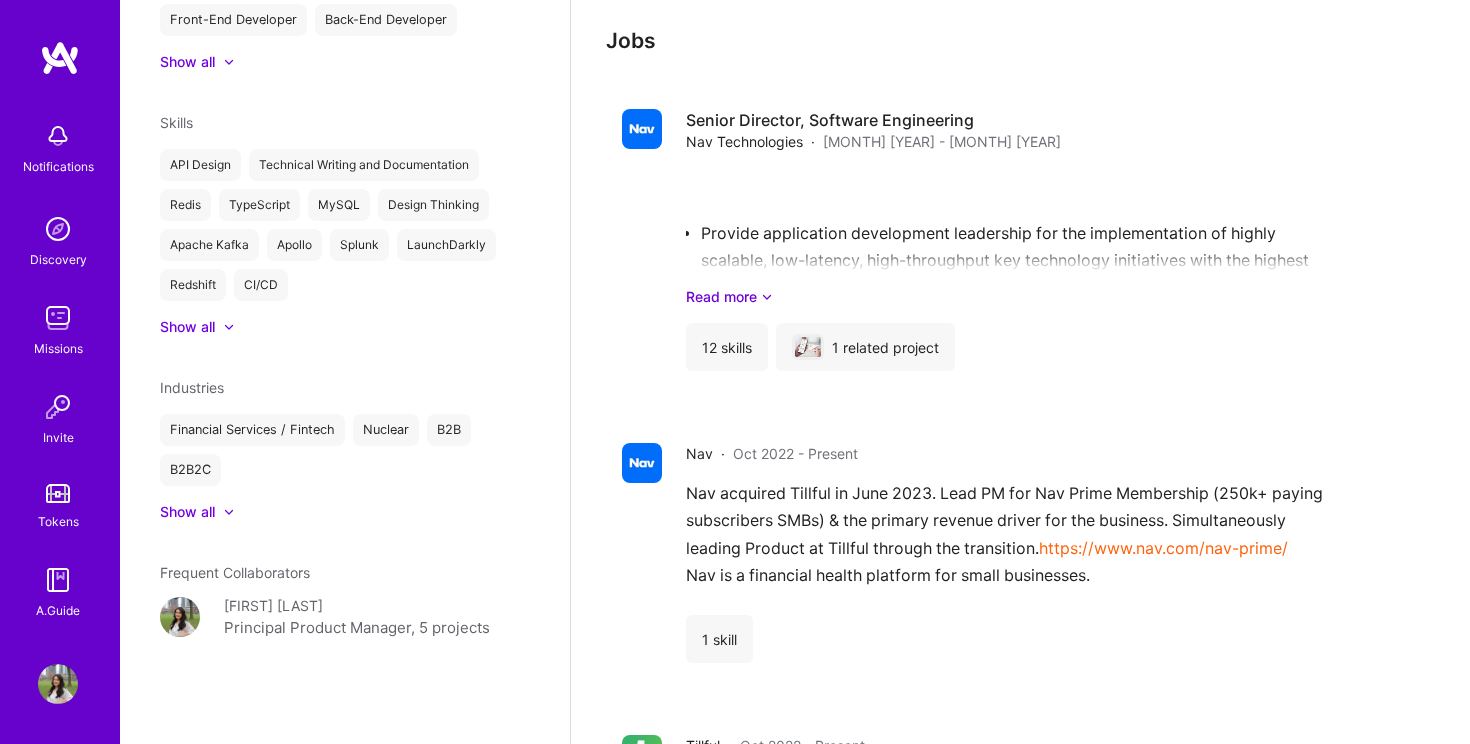 click at bounding box center (58, 684) 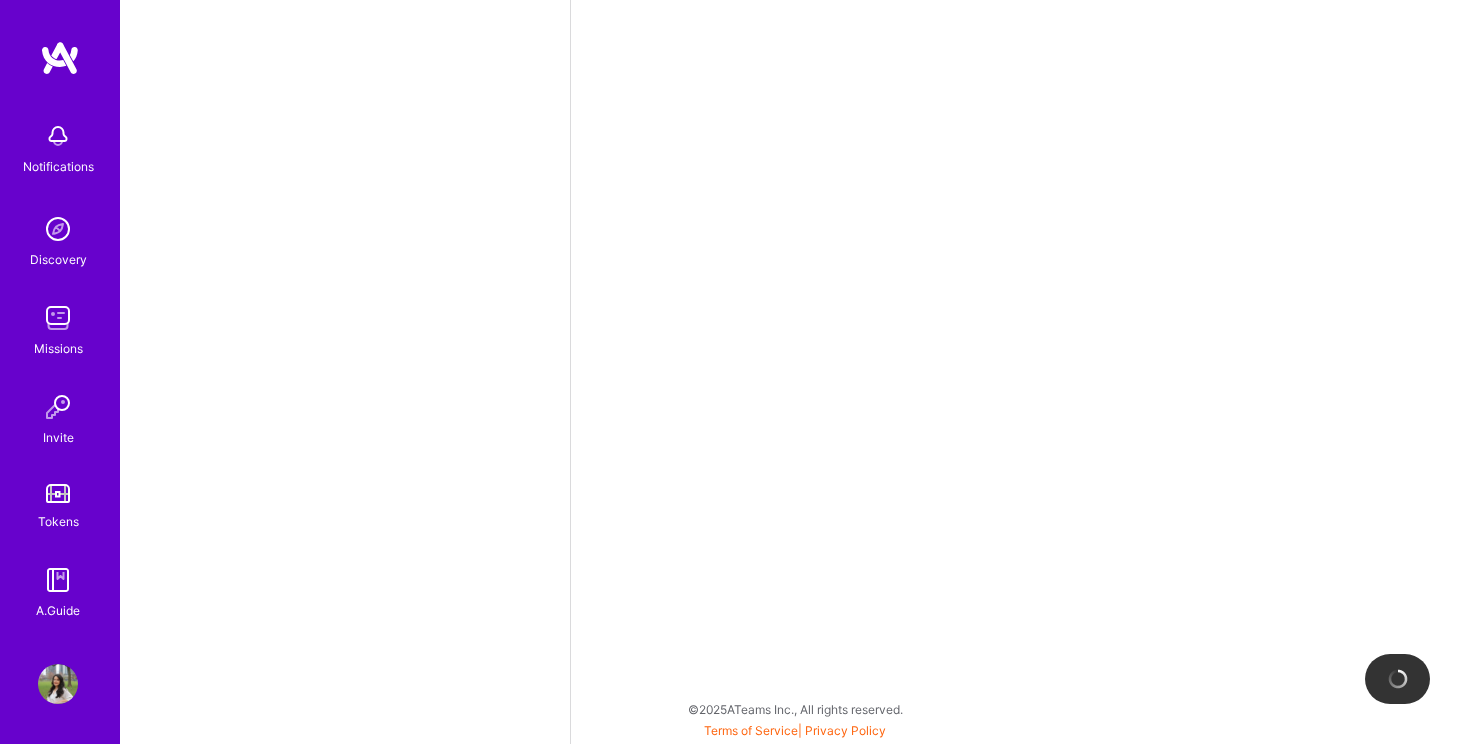 scroll, scrollTop: 0, scrollLeft: 0, axis: both 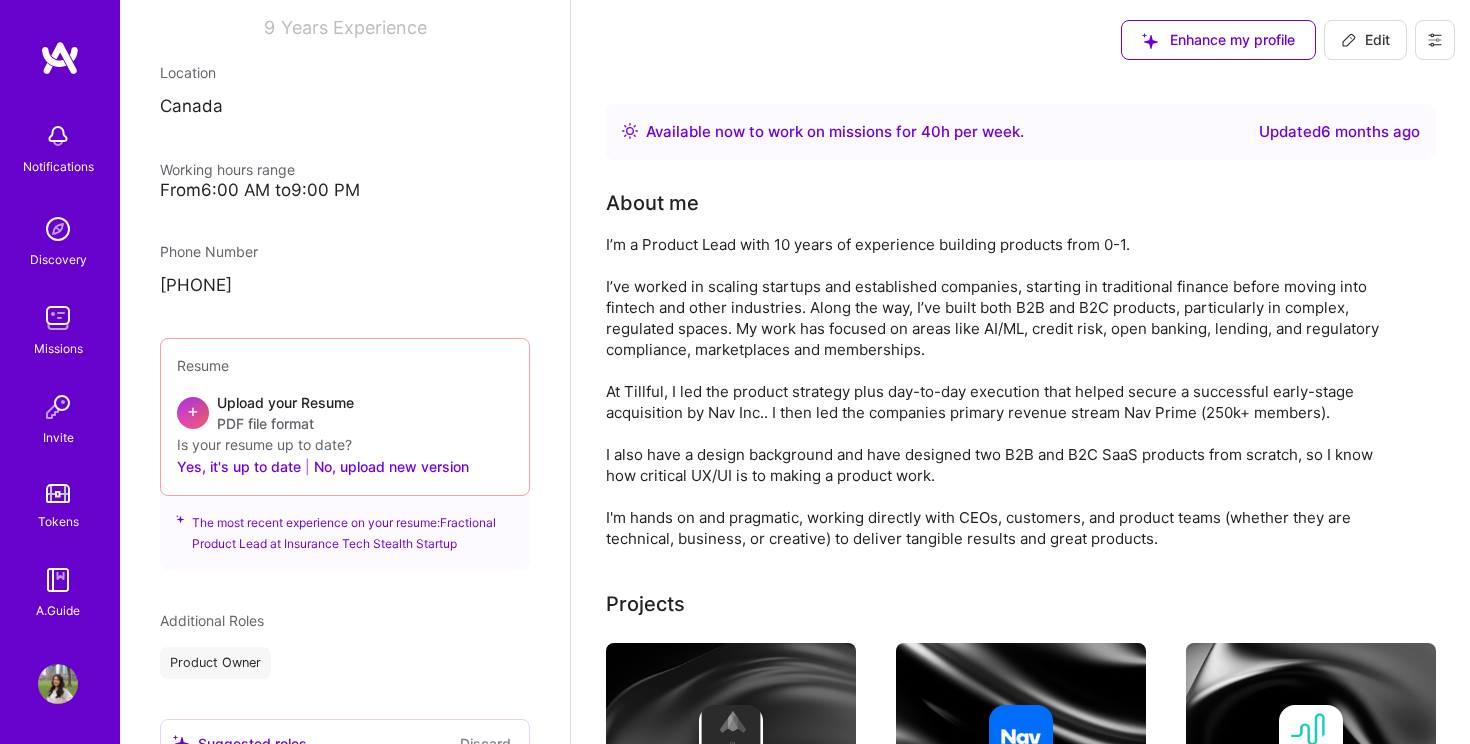 click on "[FIRST] [LAST] [TITLE] [NUMBER] [EXPERIENCE] [LOCATION] [CANADA] [WORKING] [HOURS] [RANGE] [FROM] [TIME] [TO] [TIME] [PHONE] [NUMBER] [RESUME] [UPLOAD] [YOUR] [RESUME] [PDF] [FILE] [FORMAT] [IS] [YOUR] [RESUME] [UP] [TO] [DATE] [YES] [IT'S] [UP] [TO] [DATE] [NO] [UPLOAD] [NEW] [VERSION] [THE] [MOST] [RECENT] [EXPERIENCE] [ON] [YOUR] [RESUME] [FRACTIONAL] [PRODUCT] [LEAD] [AT] [INSURANCE] [TECH] [STEALTH] [STARTUP] [ADDITIONAL] [ROLES] [PRODUCT] [OWNER] [SUGGESTED] [ROLES] [DISCARD] [FULL-STACK] [DEVELOPER] [SOFTWARE] [ARCHITECT] [BACK-END] [DEVELOPER] [UX] [EXPERT] [SOFTWARE] [ENGINEER] [SKILLS] [API] [DESIGN] [DESIGN] [THINKING] [PRODUCT] [STRATEGY] [PEOPLE] [MANAGEMENT] [MARKET] [RESEARCH] [ANALYTICS] [SCRUM] [TEAM] [MANAGEMENT] [MACHINE] [LEARNING] [FUNDRAISING] [GTM] [PLANNING] [GOOGLE] [ANALYTICS] [AGILE] [SHOW] [ALL] [SUGGESTED] [SKILLS] [DISCARD] [DESIGN] [SYSTEMS] [AWS] [JAVASCRIPT] [NODE.JS] [POSTGRESQL] [REACT] [TYPESCRIPT] [SQL] [GITHUB] [PYTHON] [PROCESS] [OPTIMIZATION] [ADOBE] [CREATIVE] [CLOUD] [INDUSTRIES] [FINANCIAL] [SERVICES] [FINTECH] [REGTECH] [B2B] [B2C] [SHOW] [ALL] [SUGGESTED] [INDUSTRIES] [DISCARD] [MENTAL] [HEALTH] [ADVERTISING] [ADTECH]" at bounding box center (345, 372) 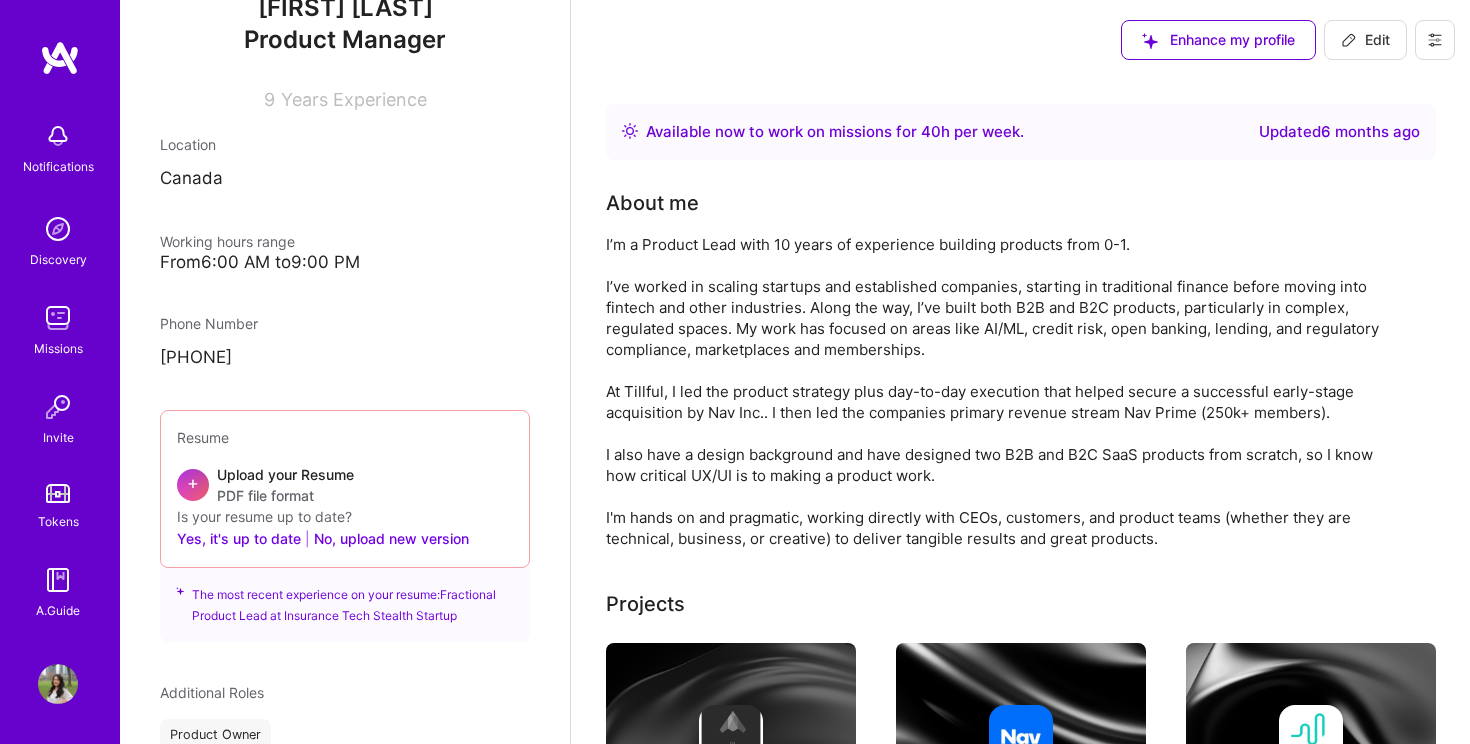 scroll, scrollTop: 222, scrollLeft: 0, axis: vertical 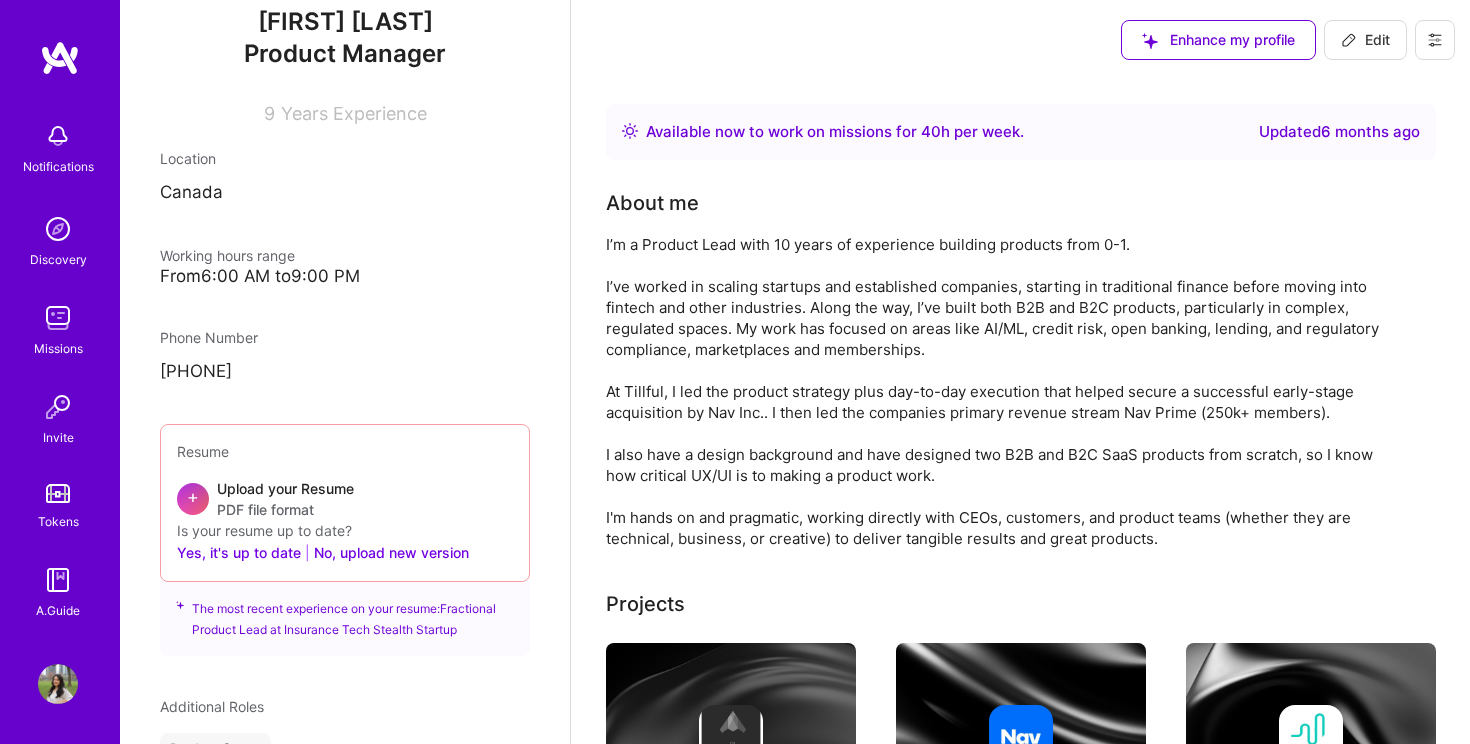 click at bounding box center (58, 136) 